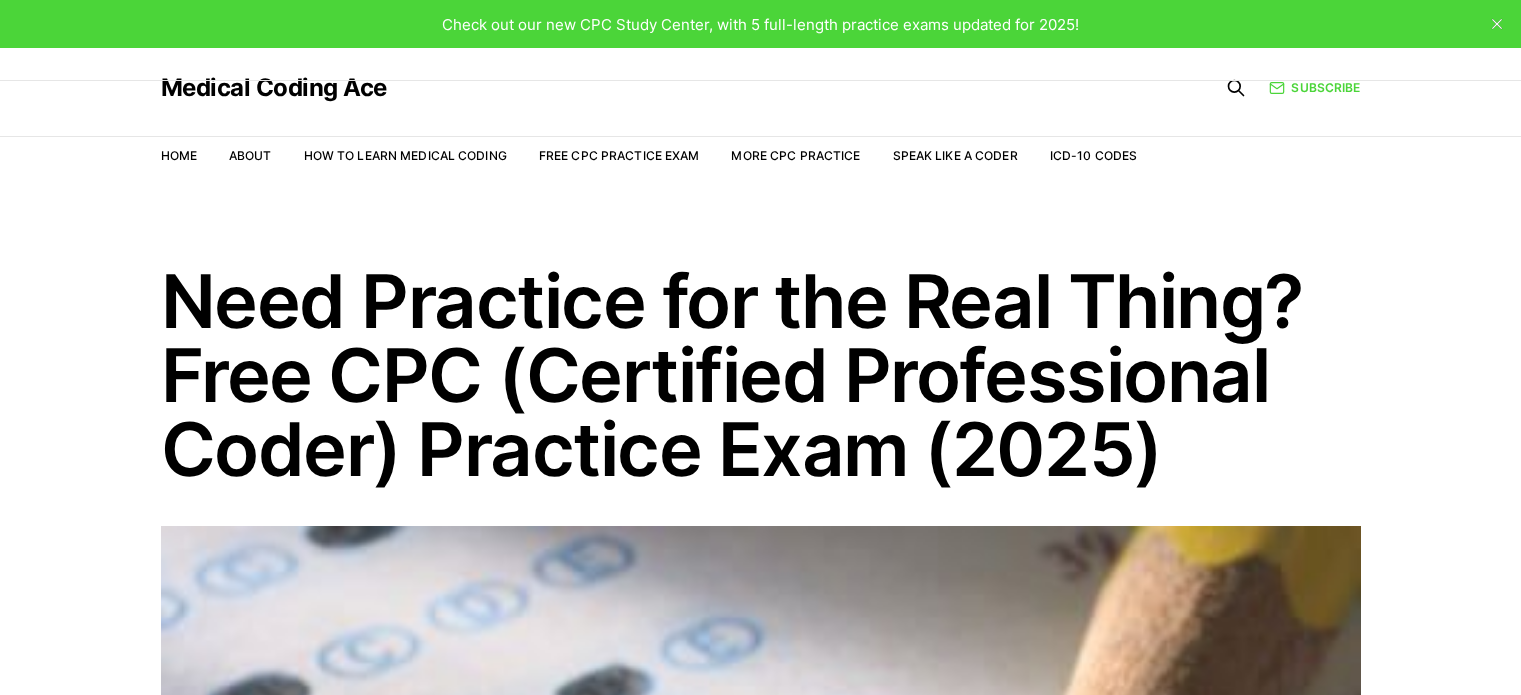 scroll, scrollTop: 3384, scrollLeft: 0, axis: vertical 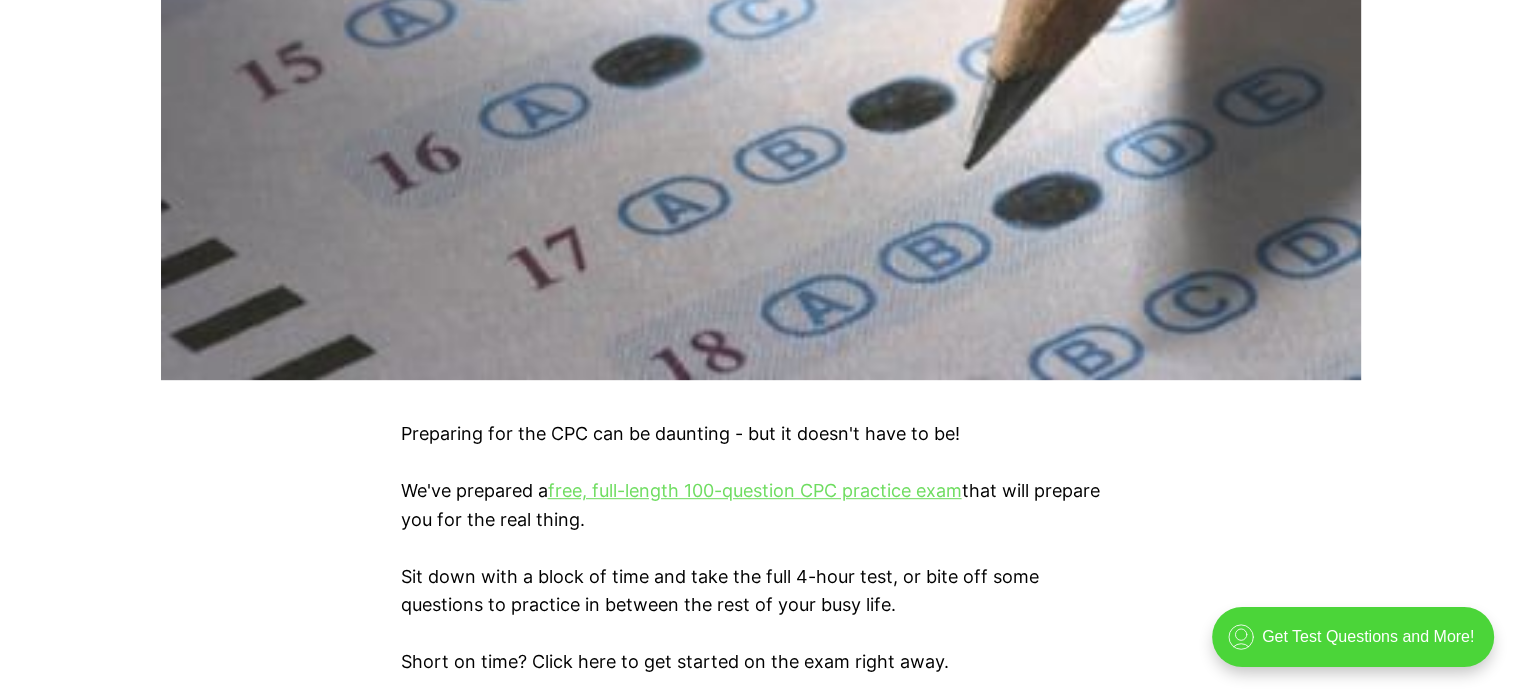 click on "free, full-length 100-question CPC practice exam" at bounding box center [755, 490] 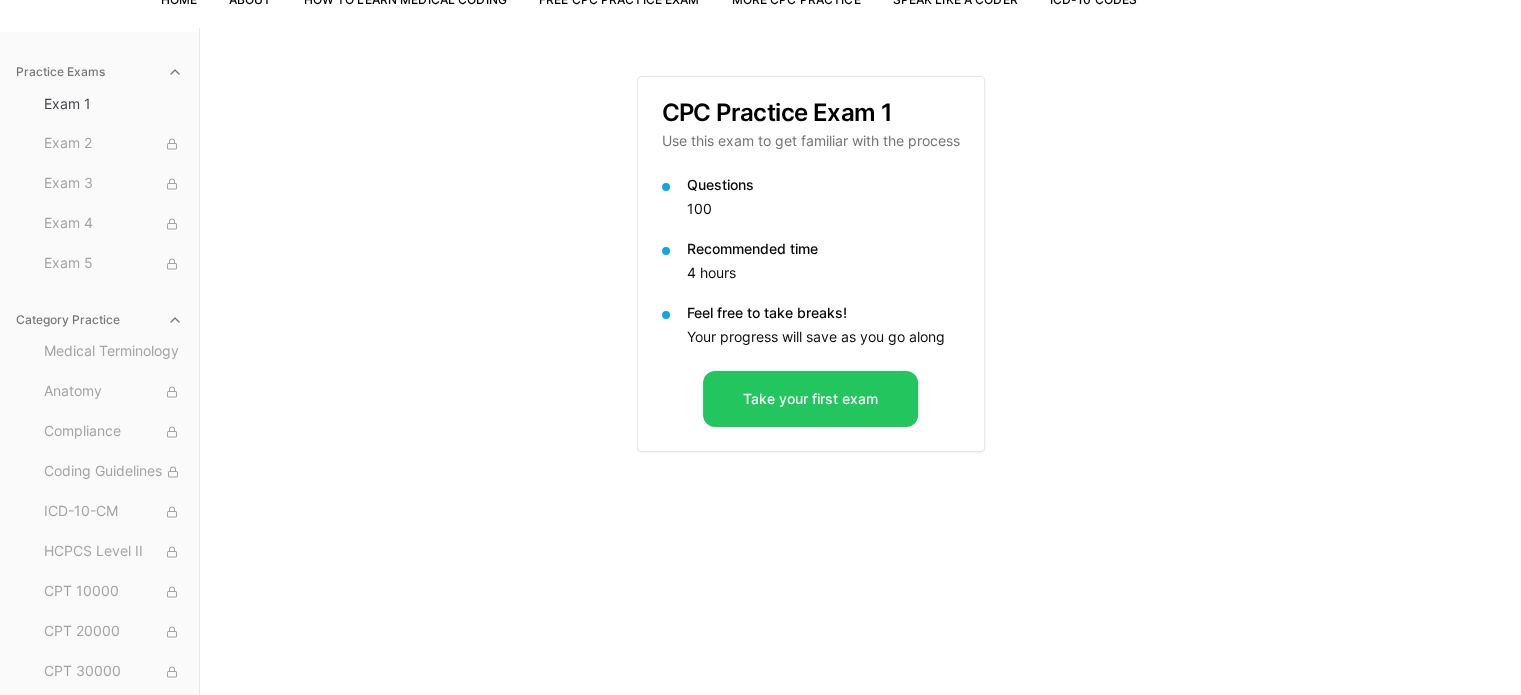 scroll, scrollTop: 184, scrollLeft: 0, axis: vertical 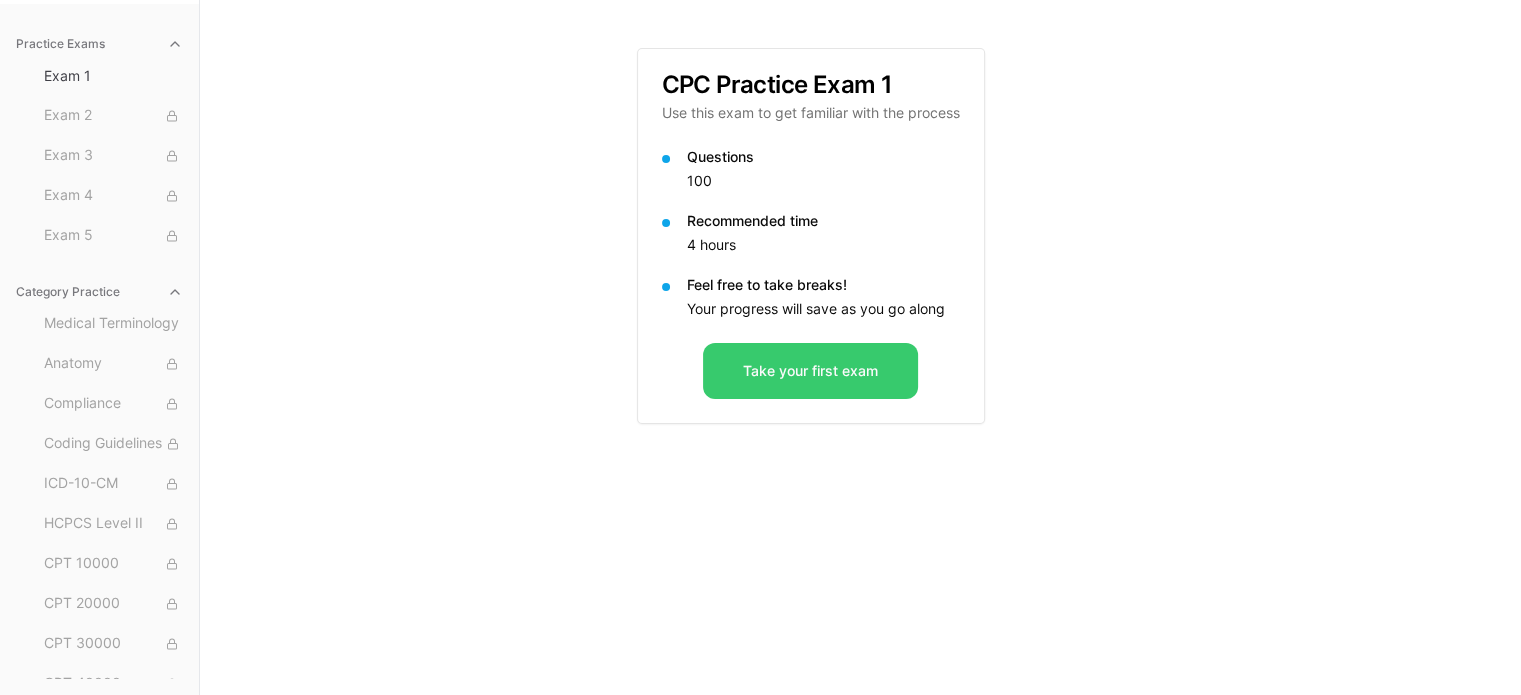 click on "Take your first exam" at bounding box center (810, 371) 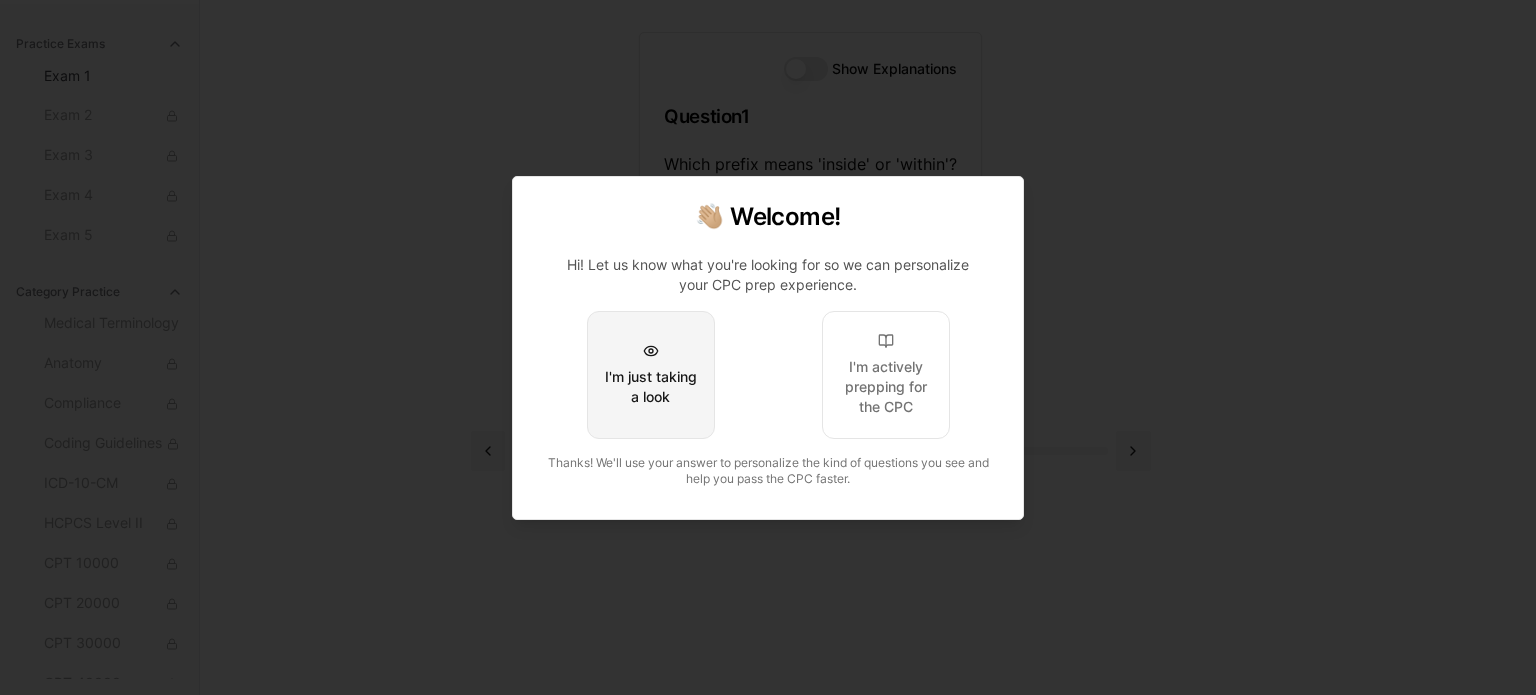 click on "I'm just taking a look" at bounding box center (651, 375) 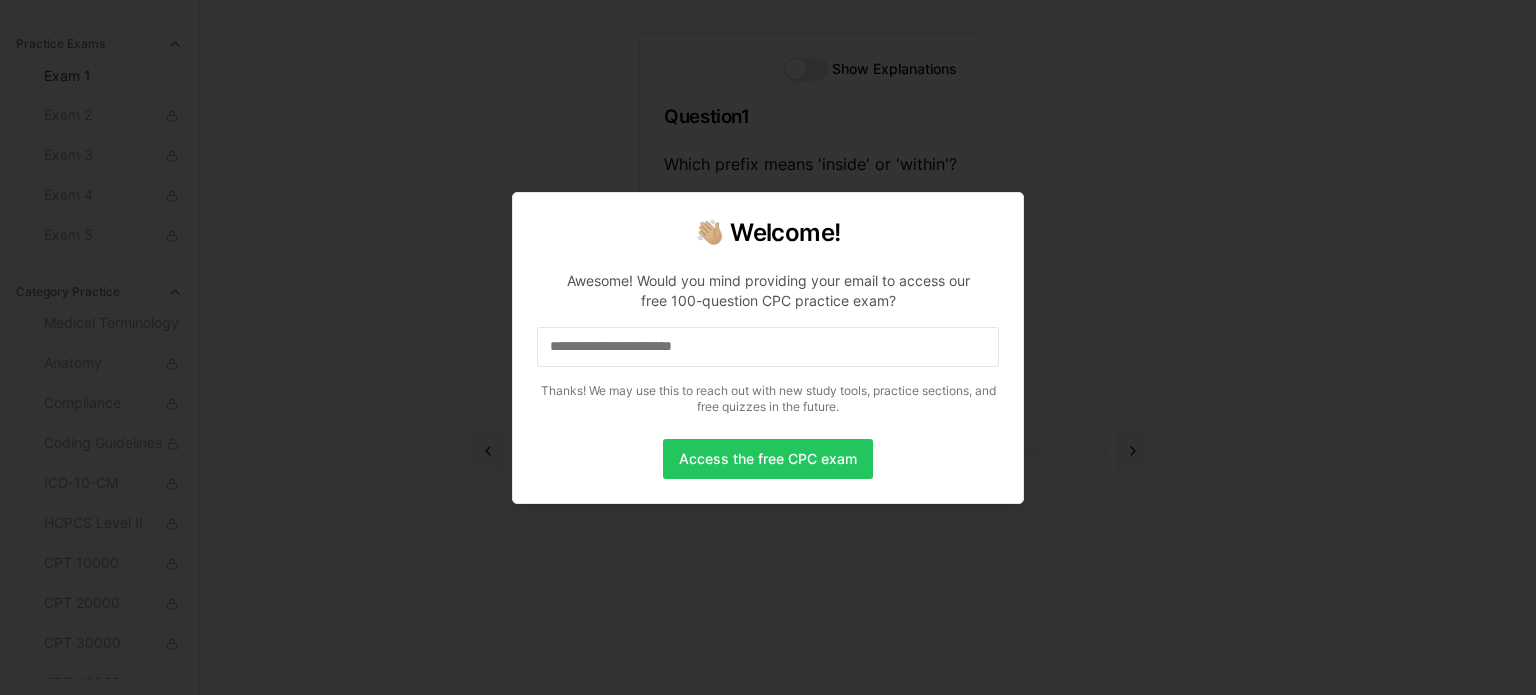click at bounding box center (768, 347) 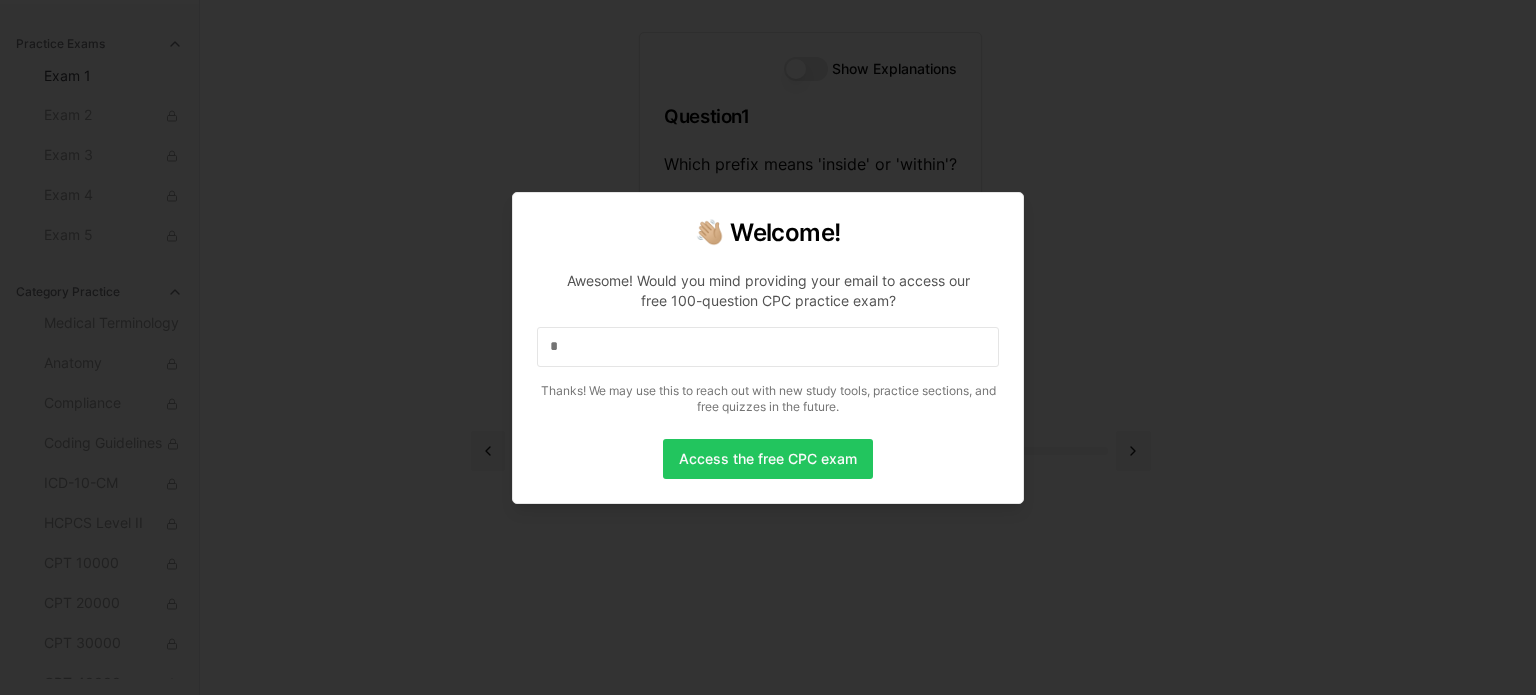 click on "*" at bounding box center (768, 347) 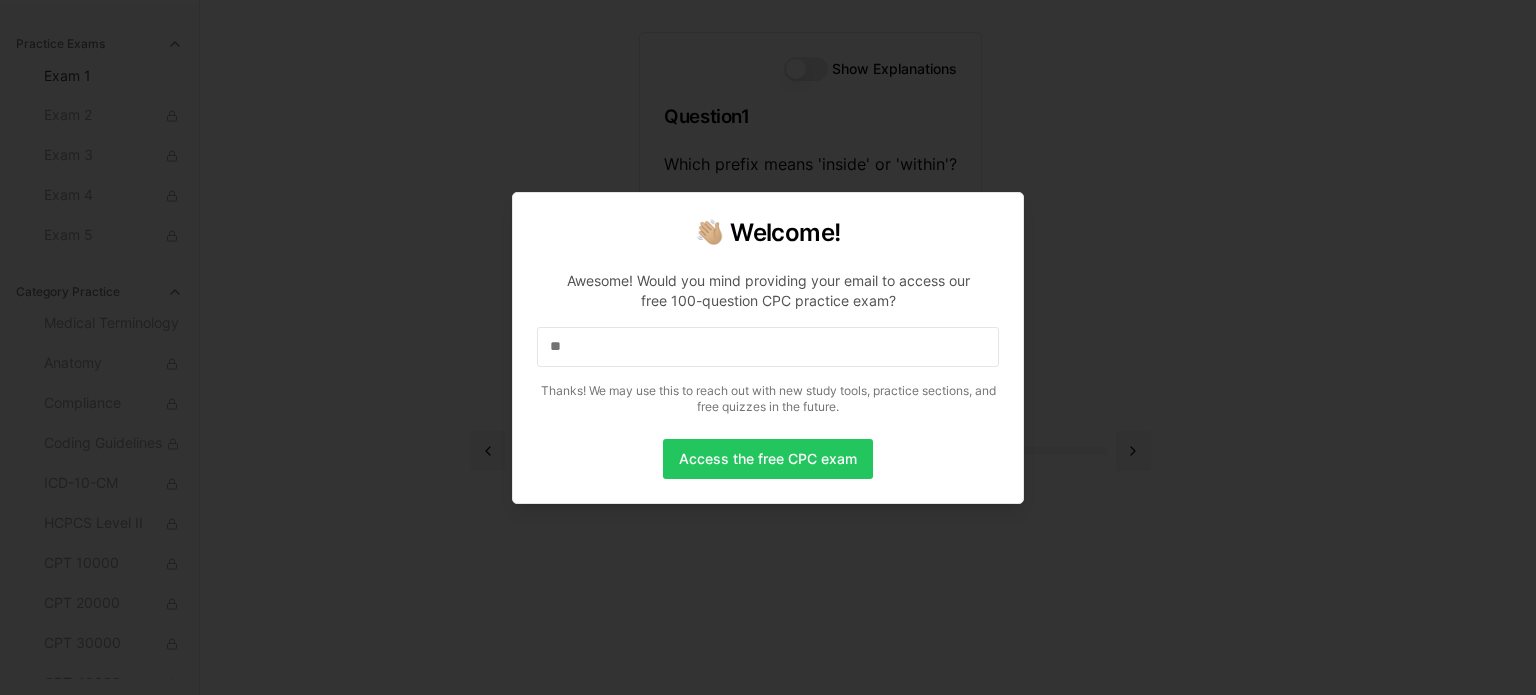 click on "**" at bounding box center [768, 347] 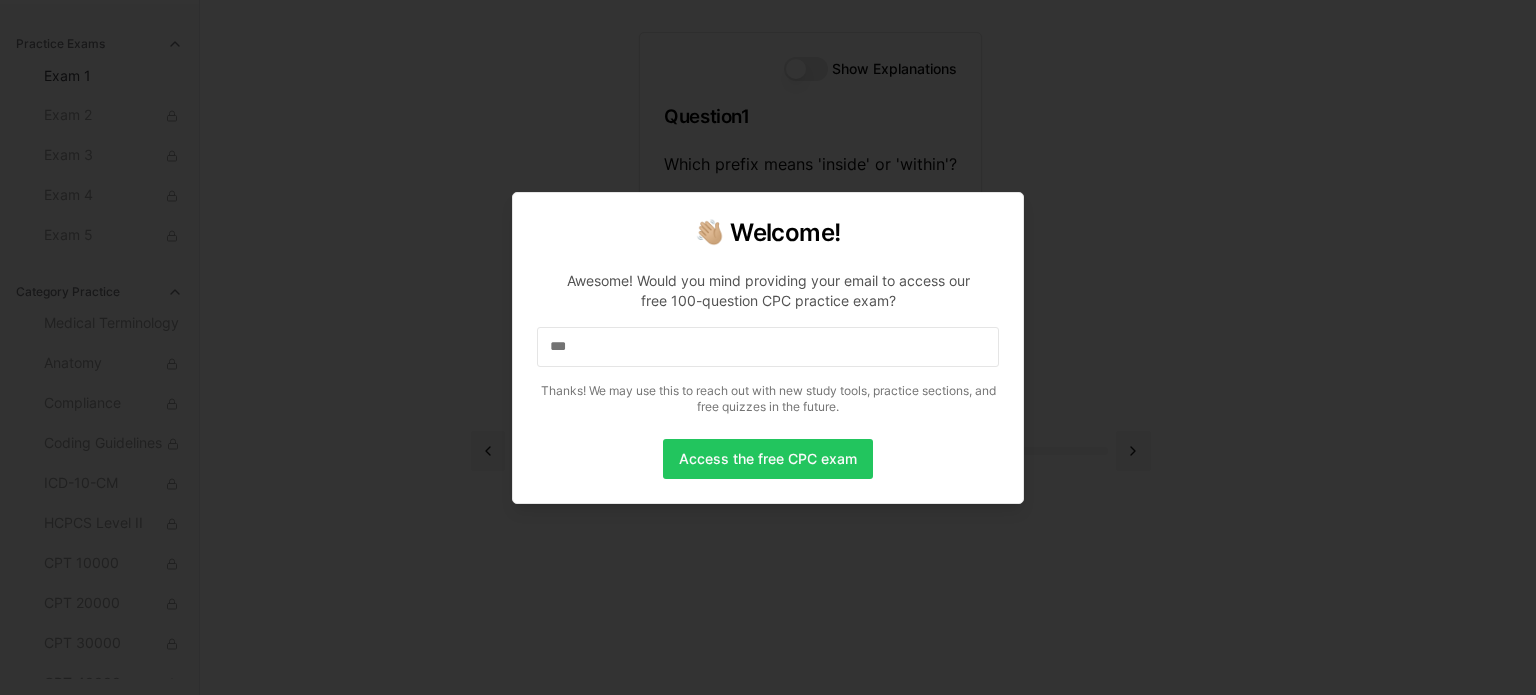 click on "***" at bounding box center [768, 347] 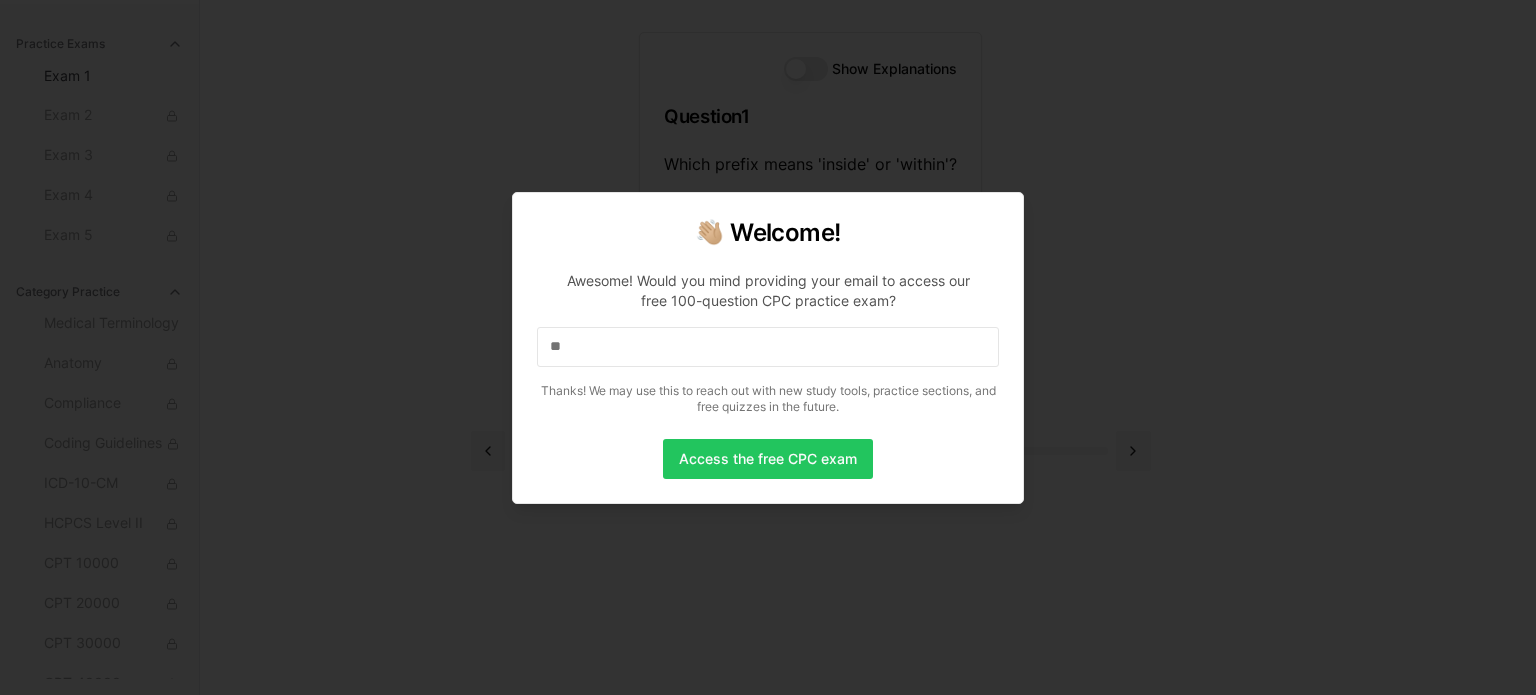 click on "**" at bounding box center (768, 347) 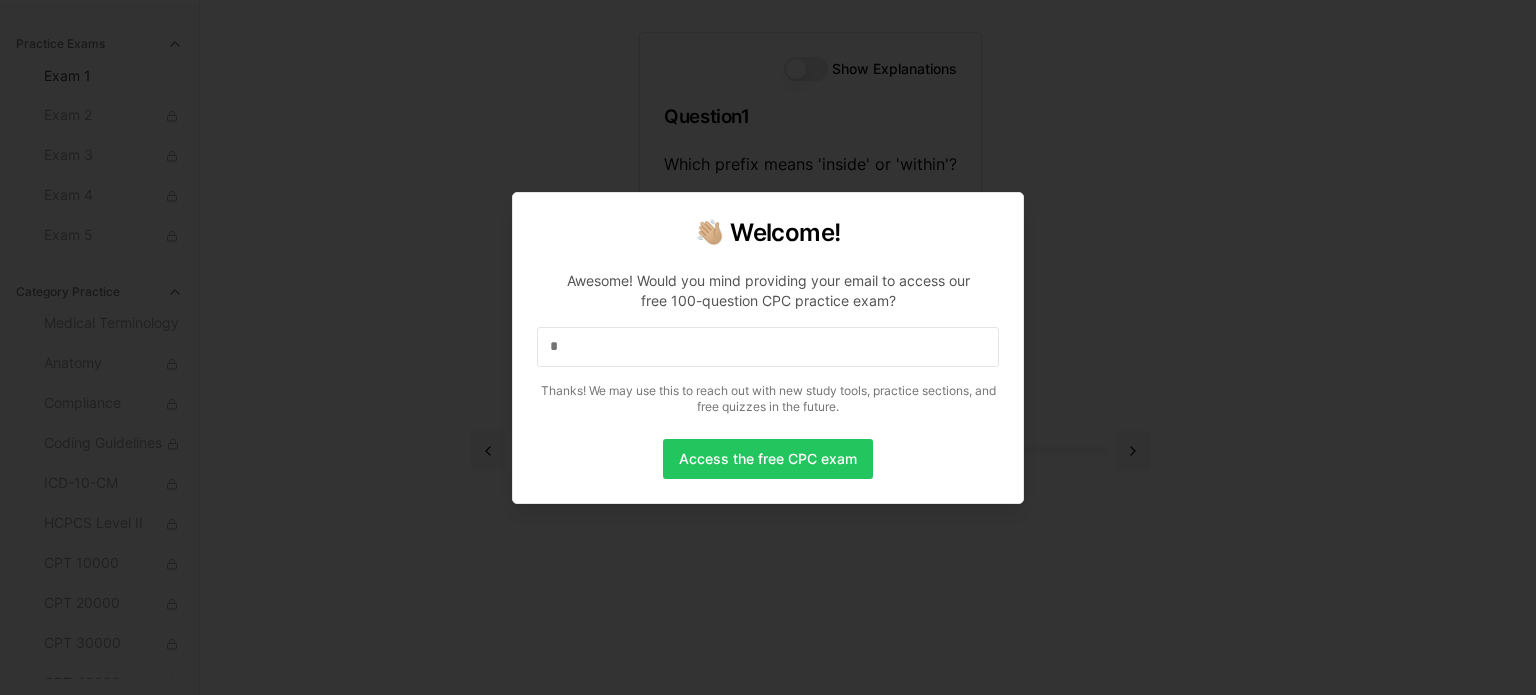 click on "*" at bounding box center [768, 347] 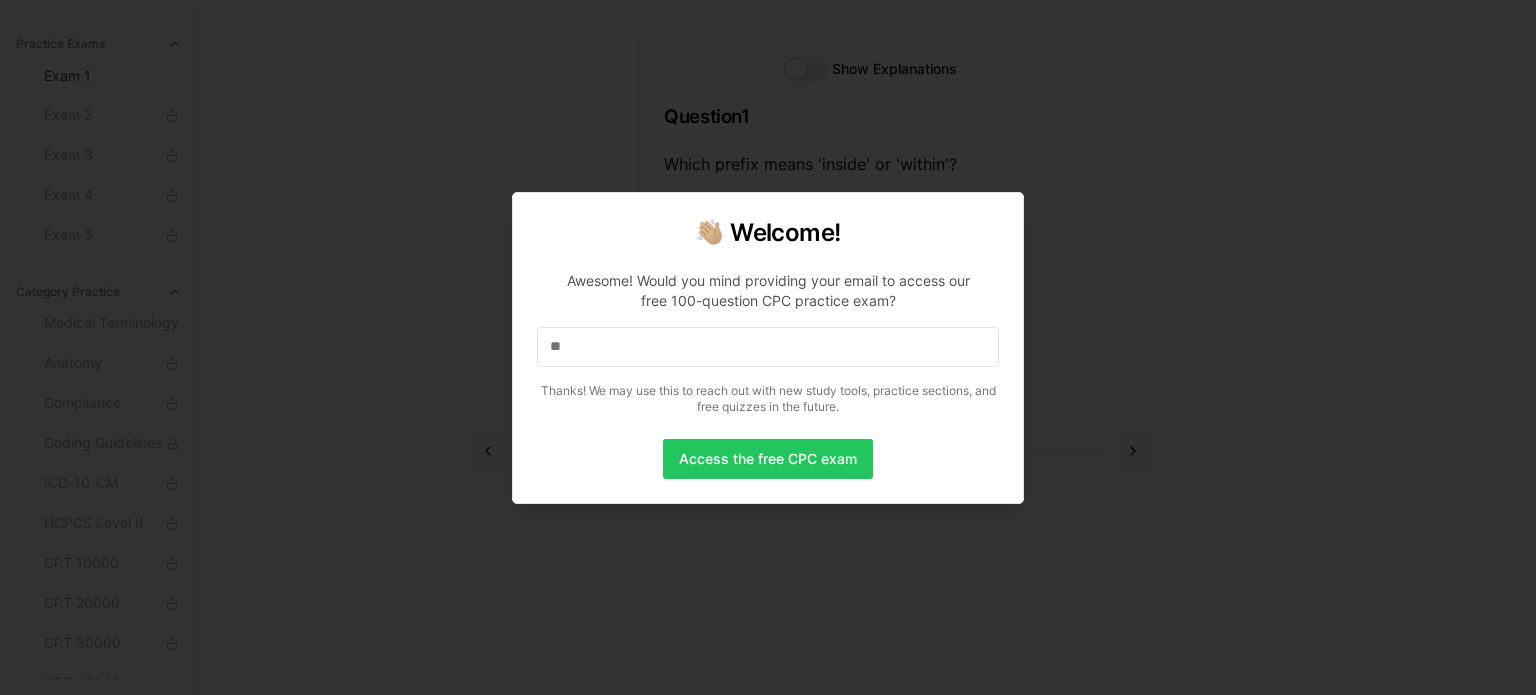 click on "**" at bounding box center (768, 347) 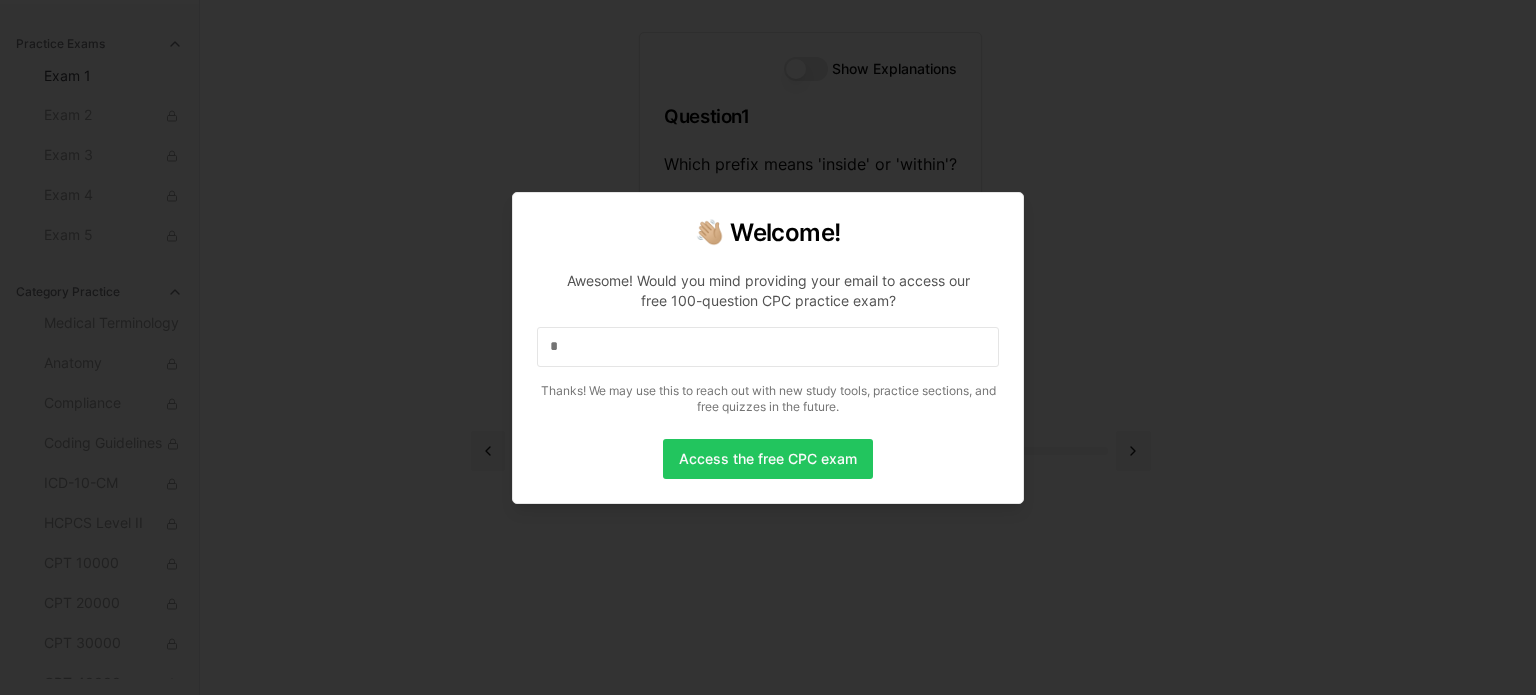 click on "*" at bounding box center (768, 347) 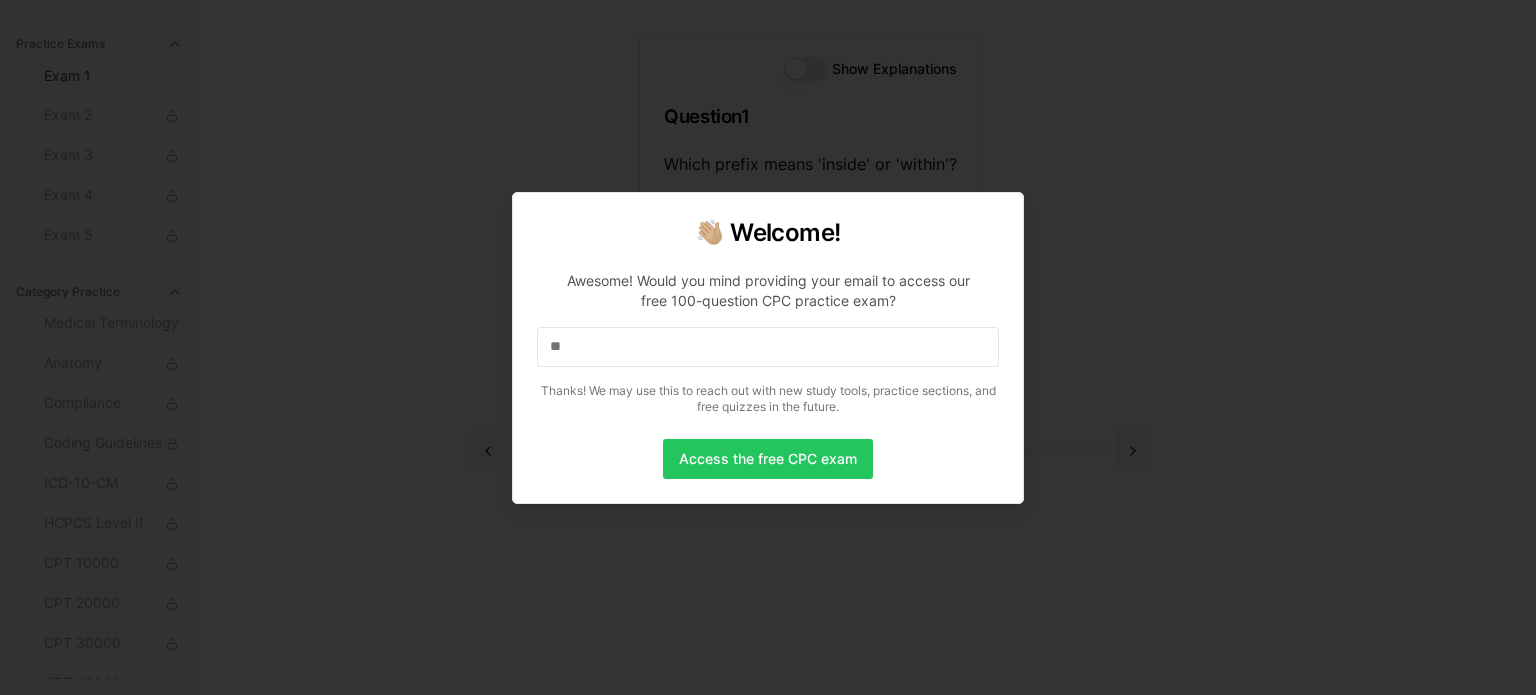 click on "**" at bounding box center [768, 347] 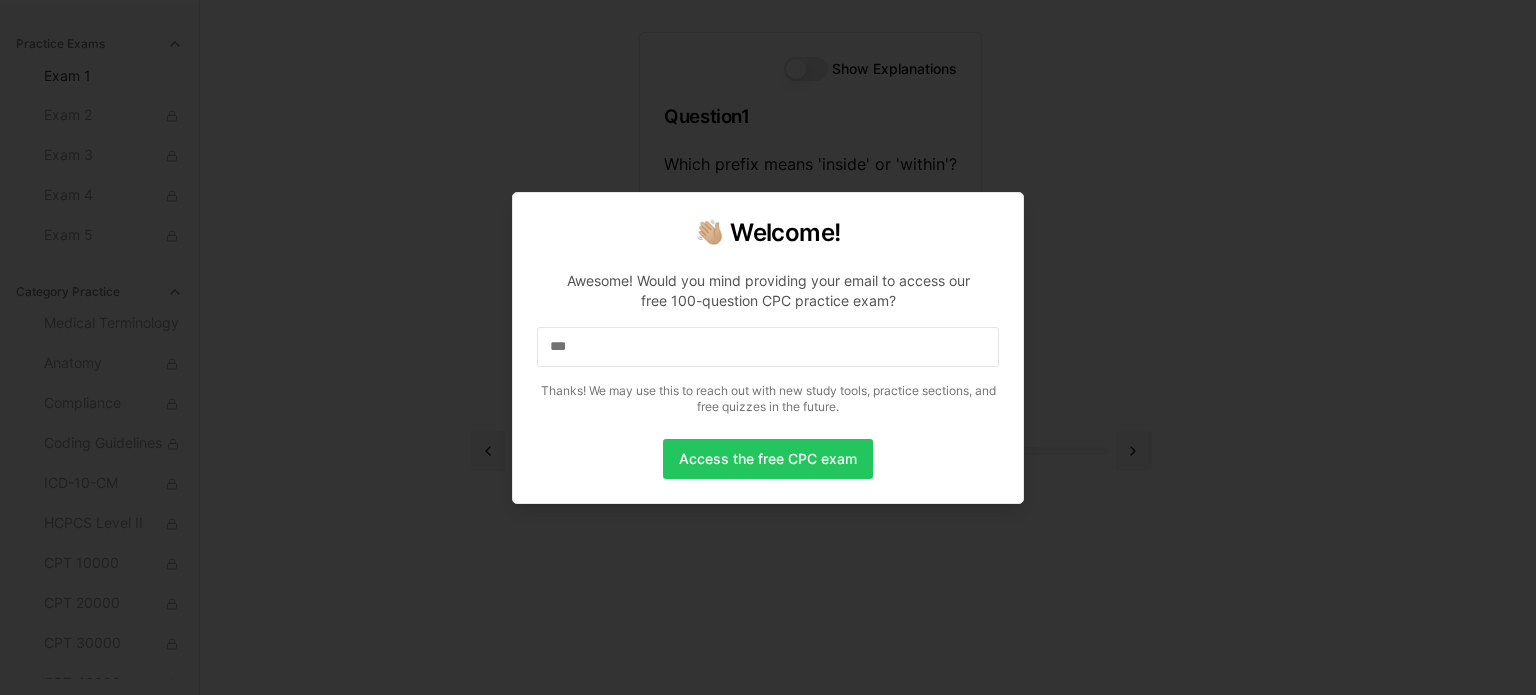 click on "***" at bounding box center (768, 347) 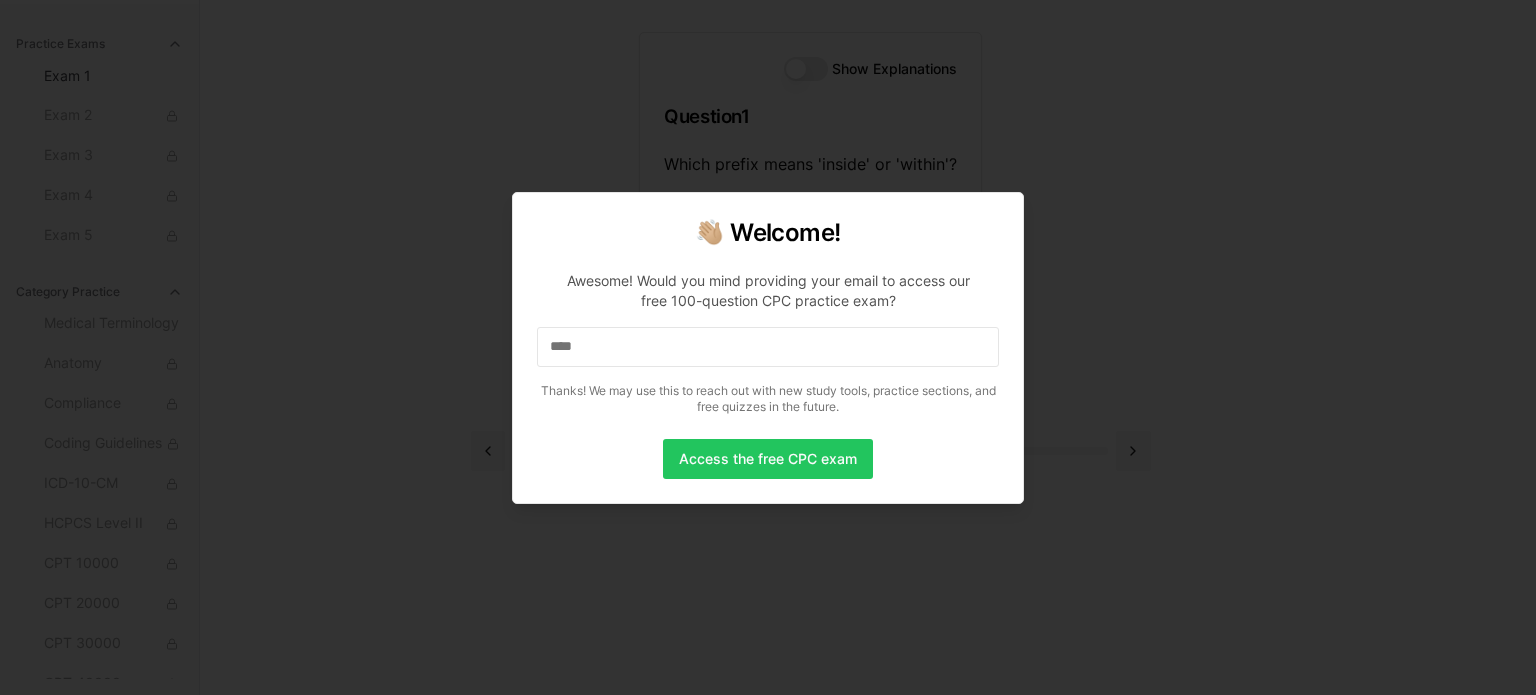 click on "****" at bounding box center (768, 347) 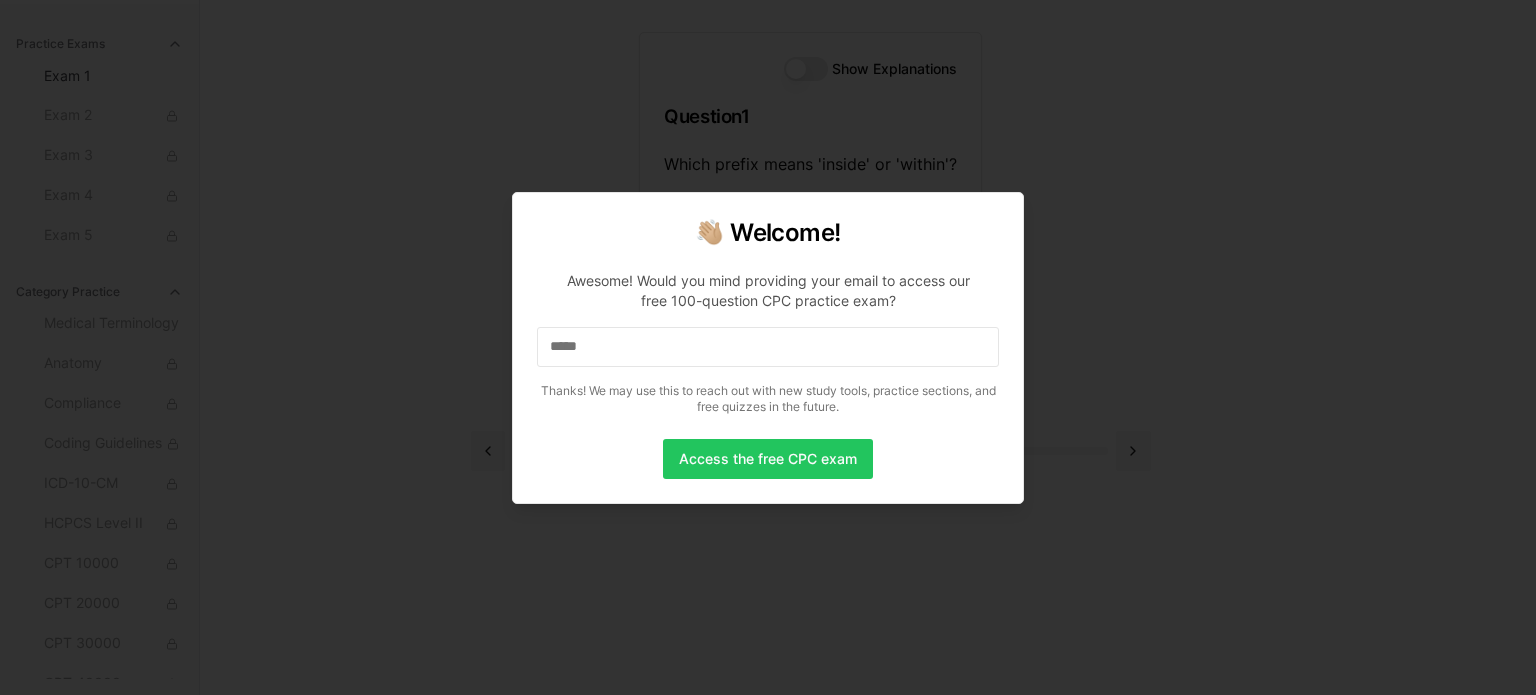 click on "*****" at bounding box center (768, 347) 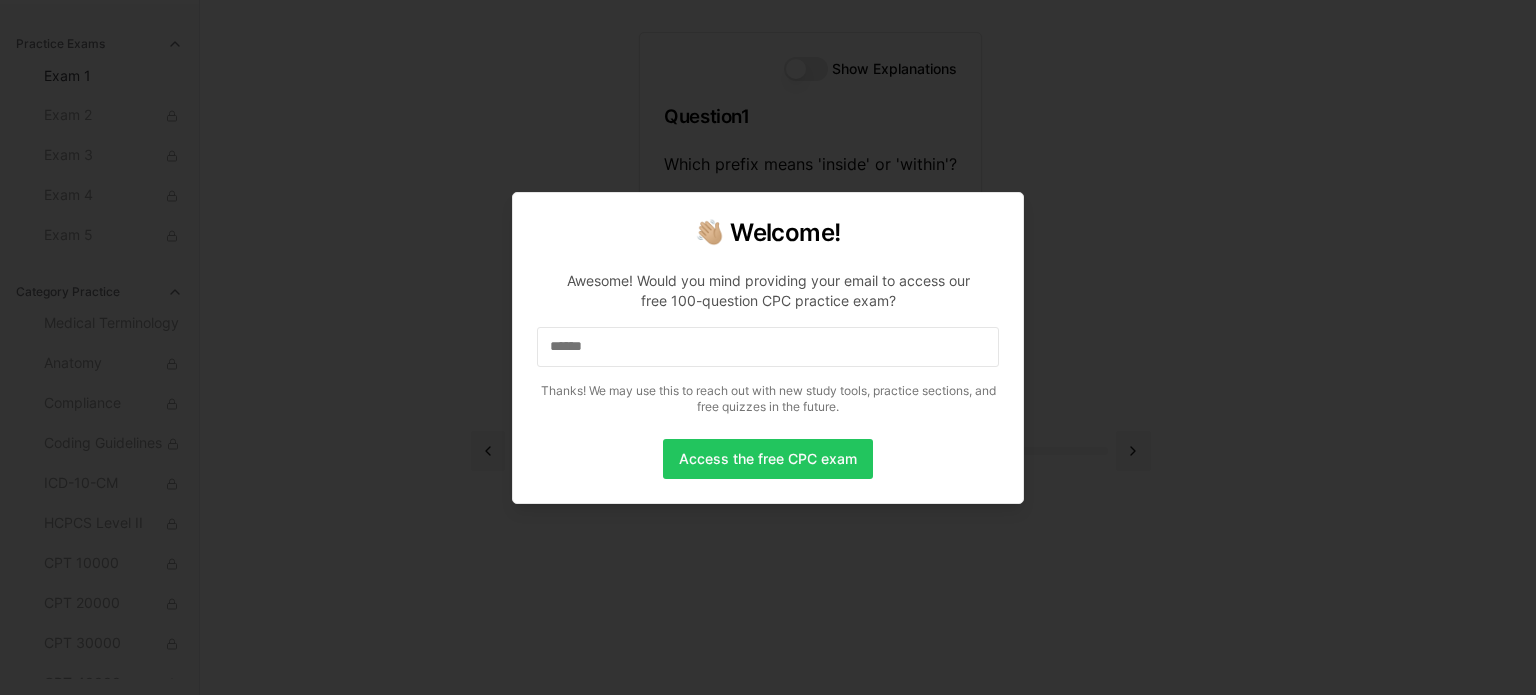 click on "******" at bounding box center [768, 347] 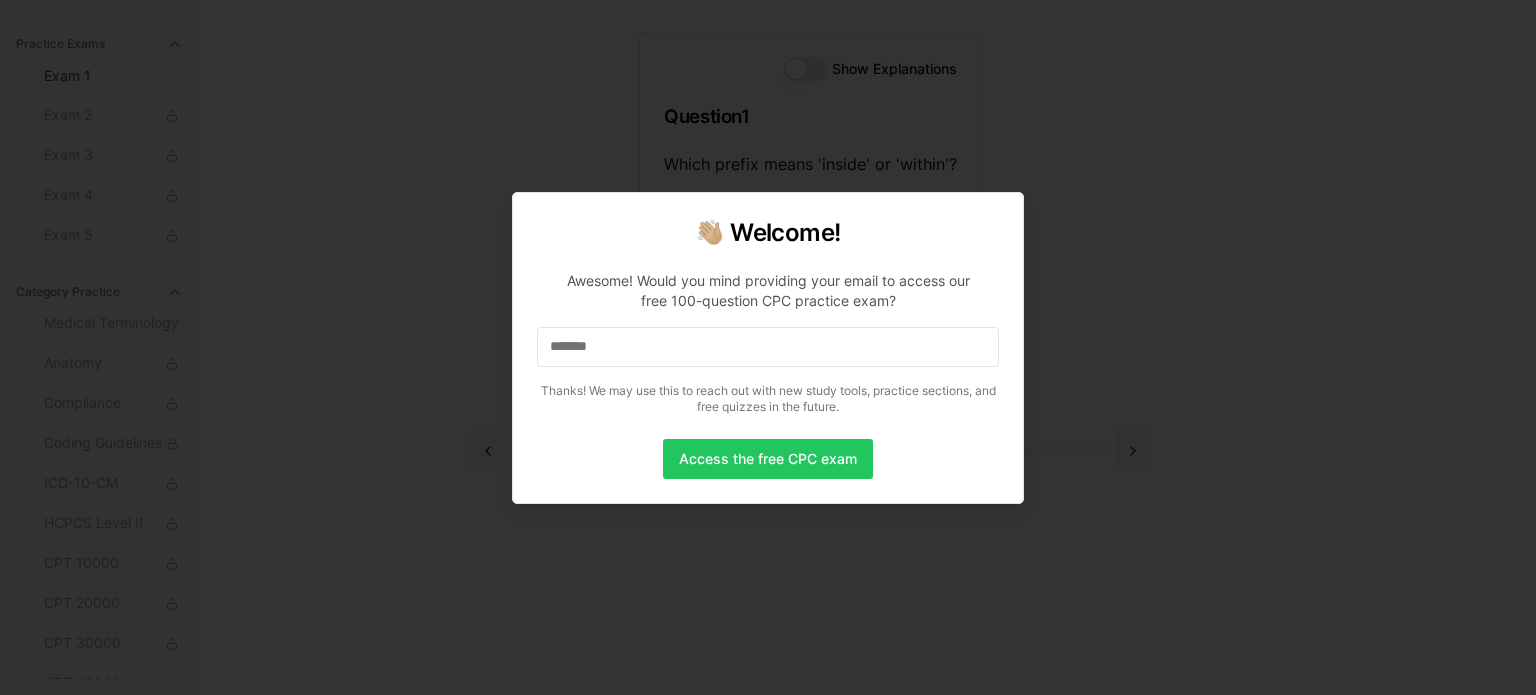 click on "*******" at bounding box center (768, 347) 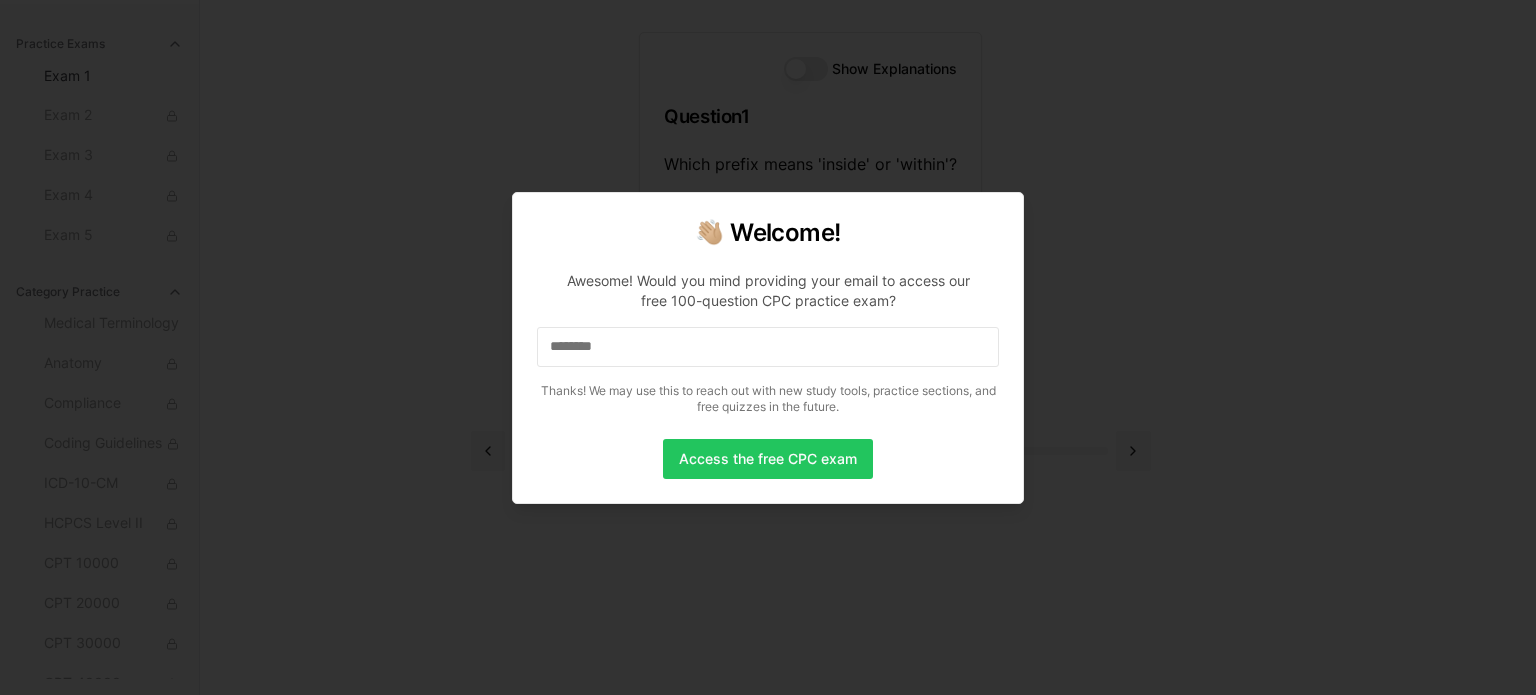 click on "********" at bounding box center (768, 347) 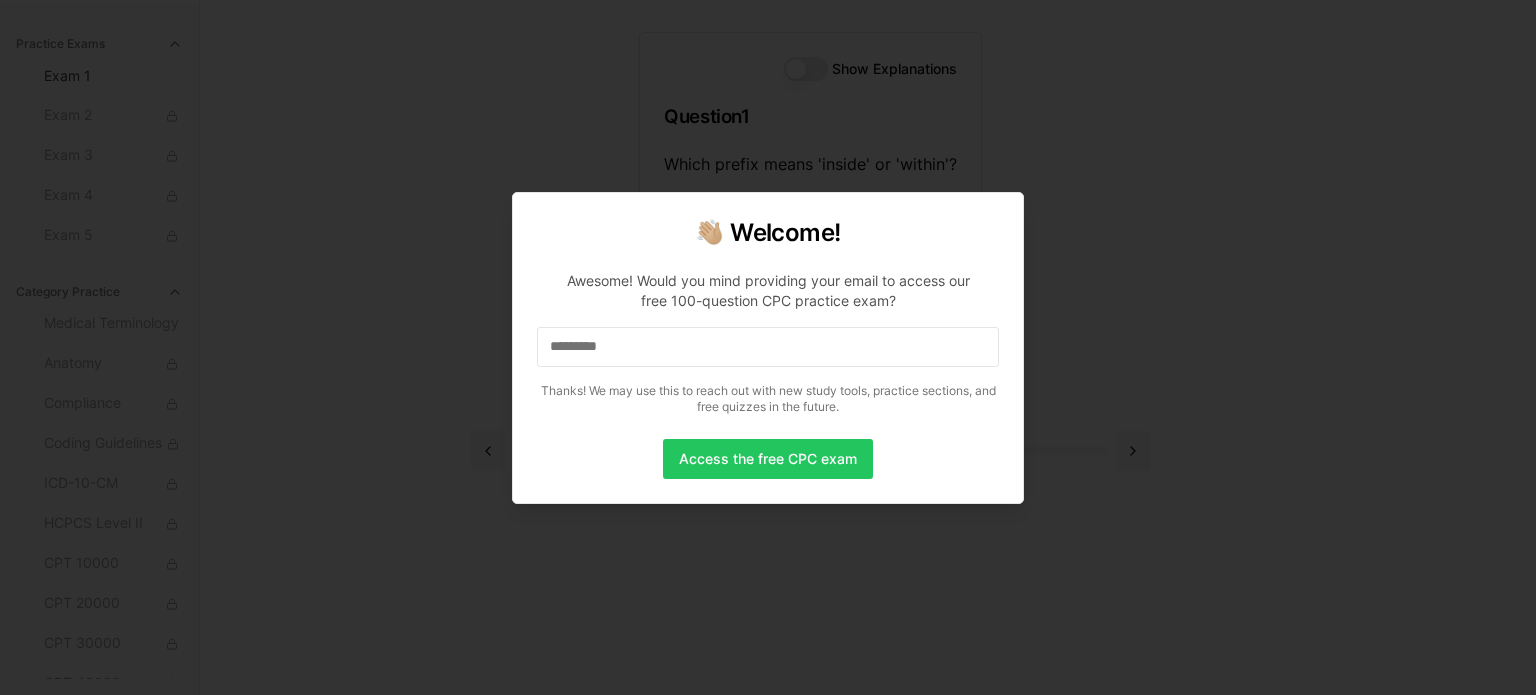 click on "*********" at bounding box center (768, 347) 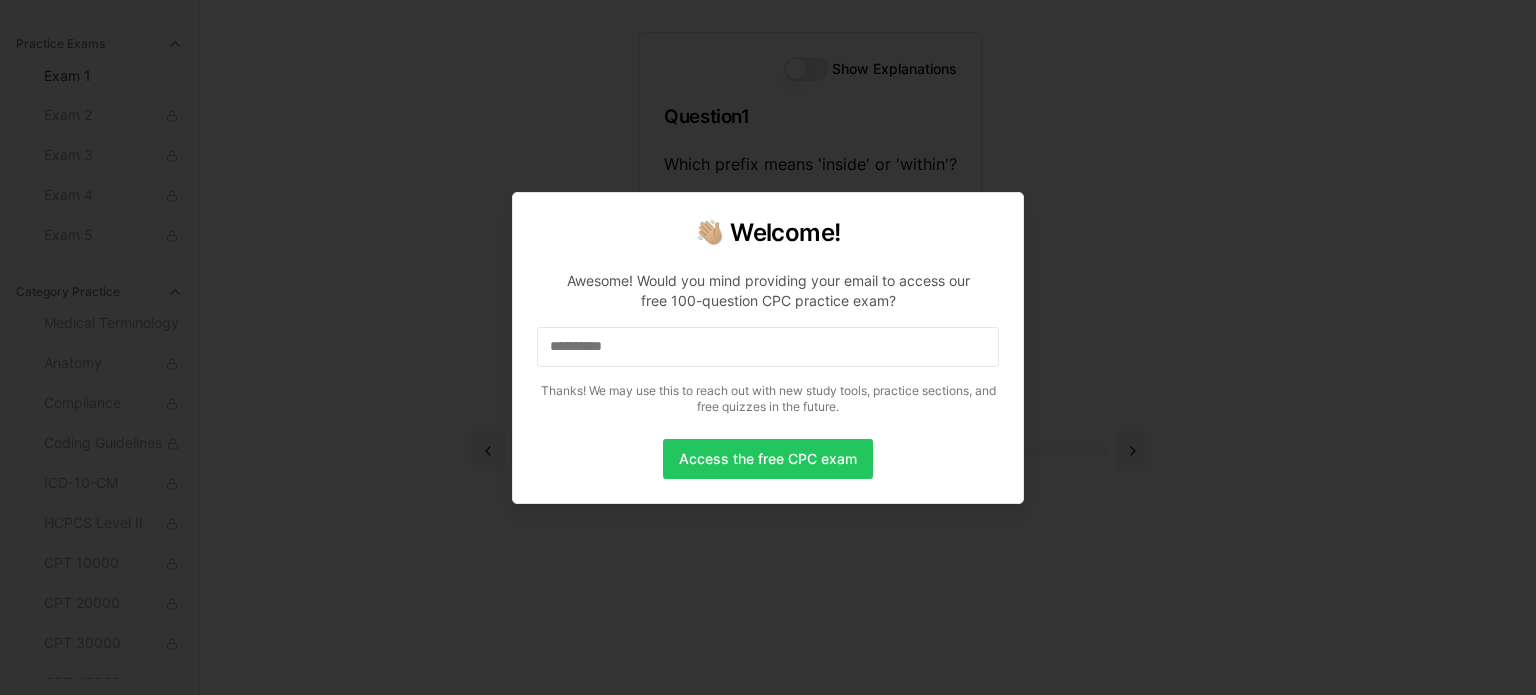click on "**********" at bounding box center (768, 347) 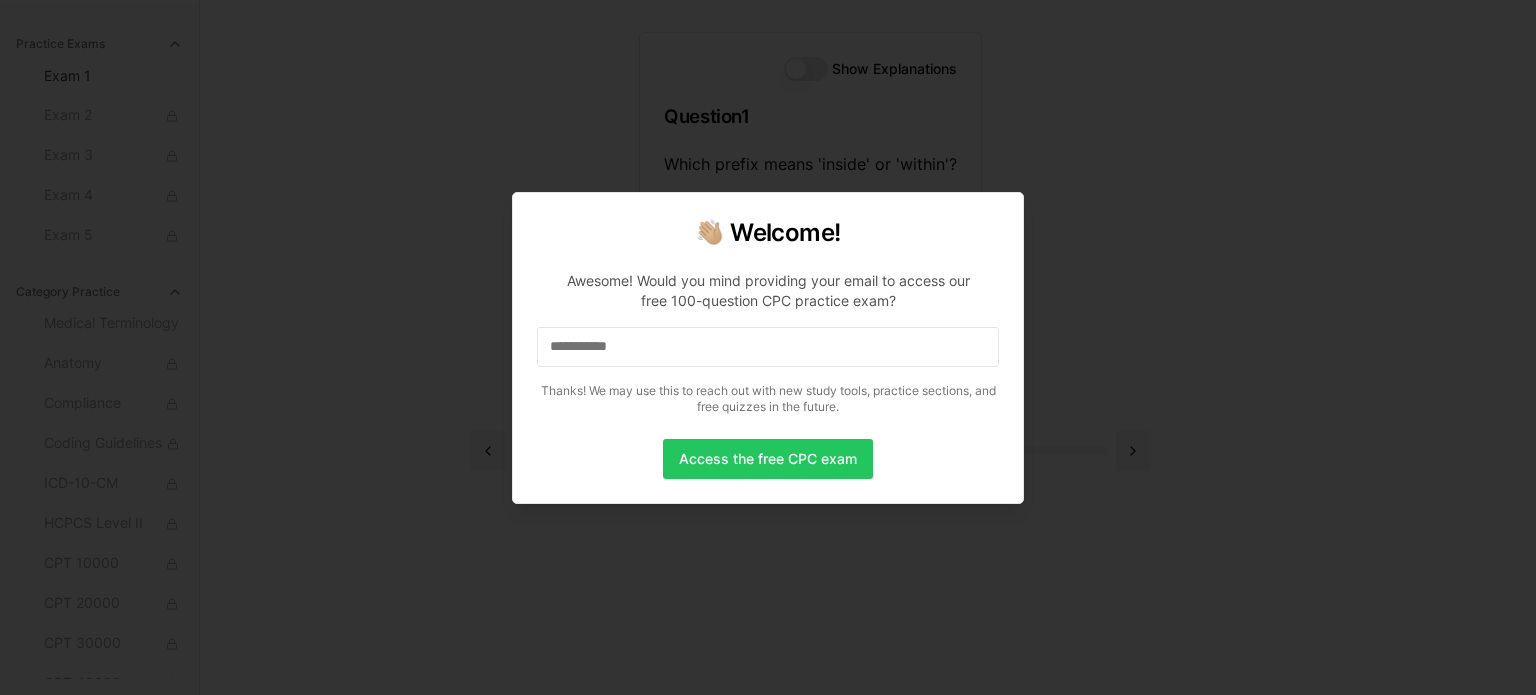 click on "**********" at bounding box center [768, 347] 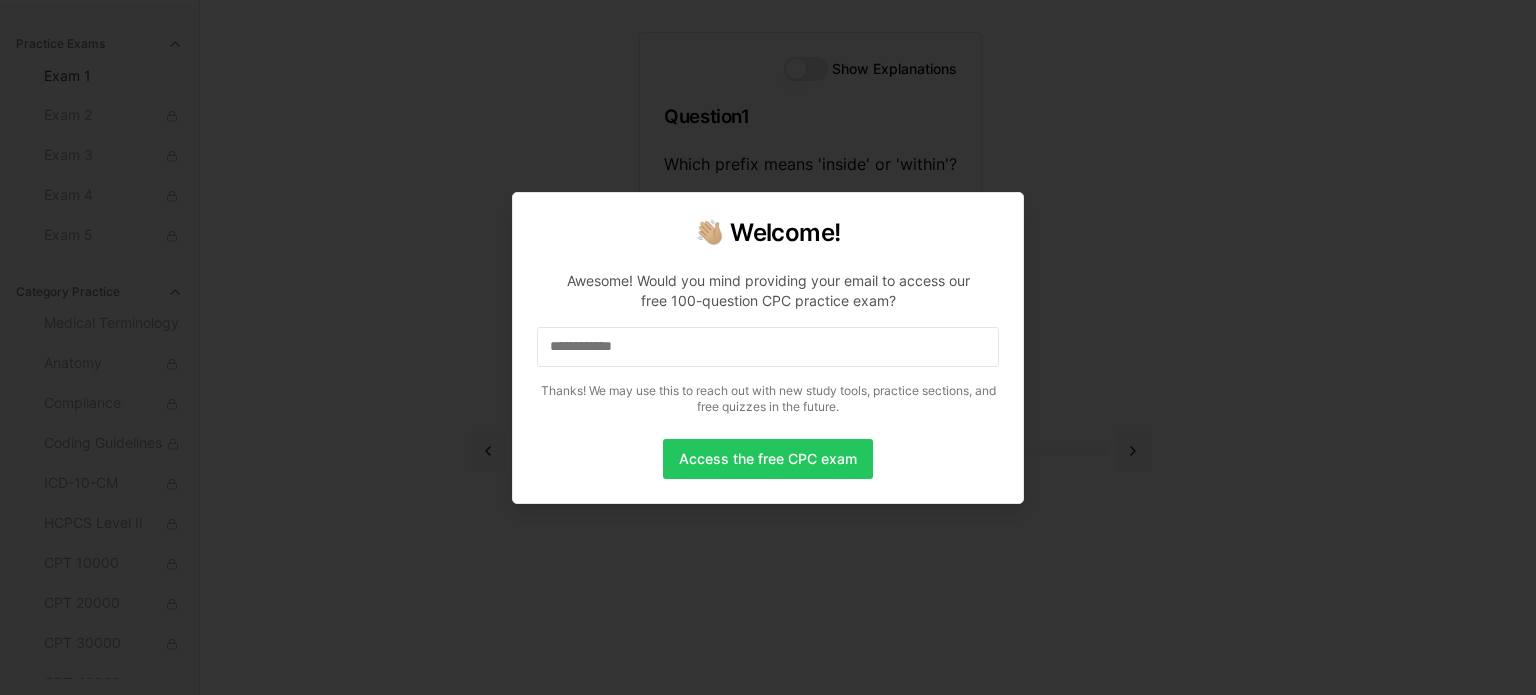 click on "**********" at bounding box center [768, 347] 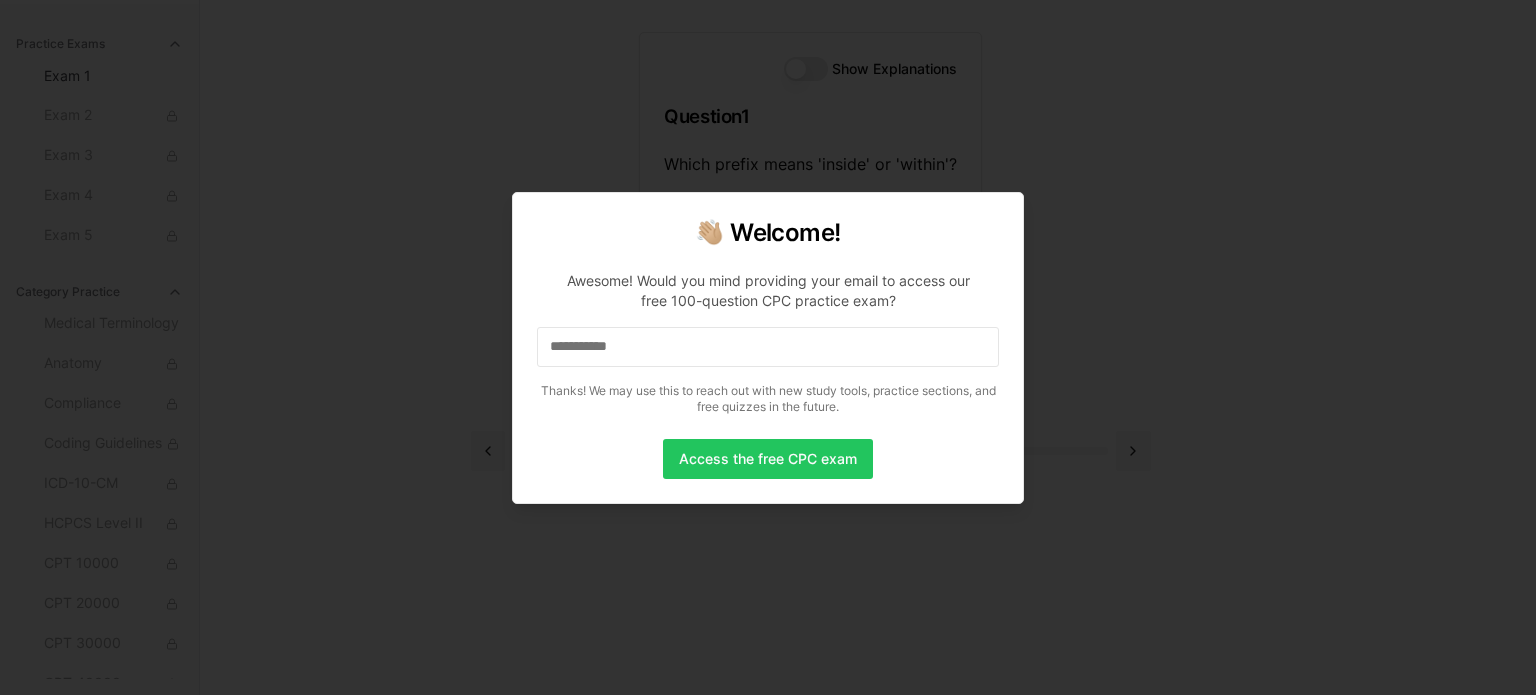 click on "**********" at bounding box center [768, 347] 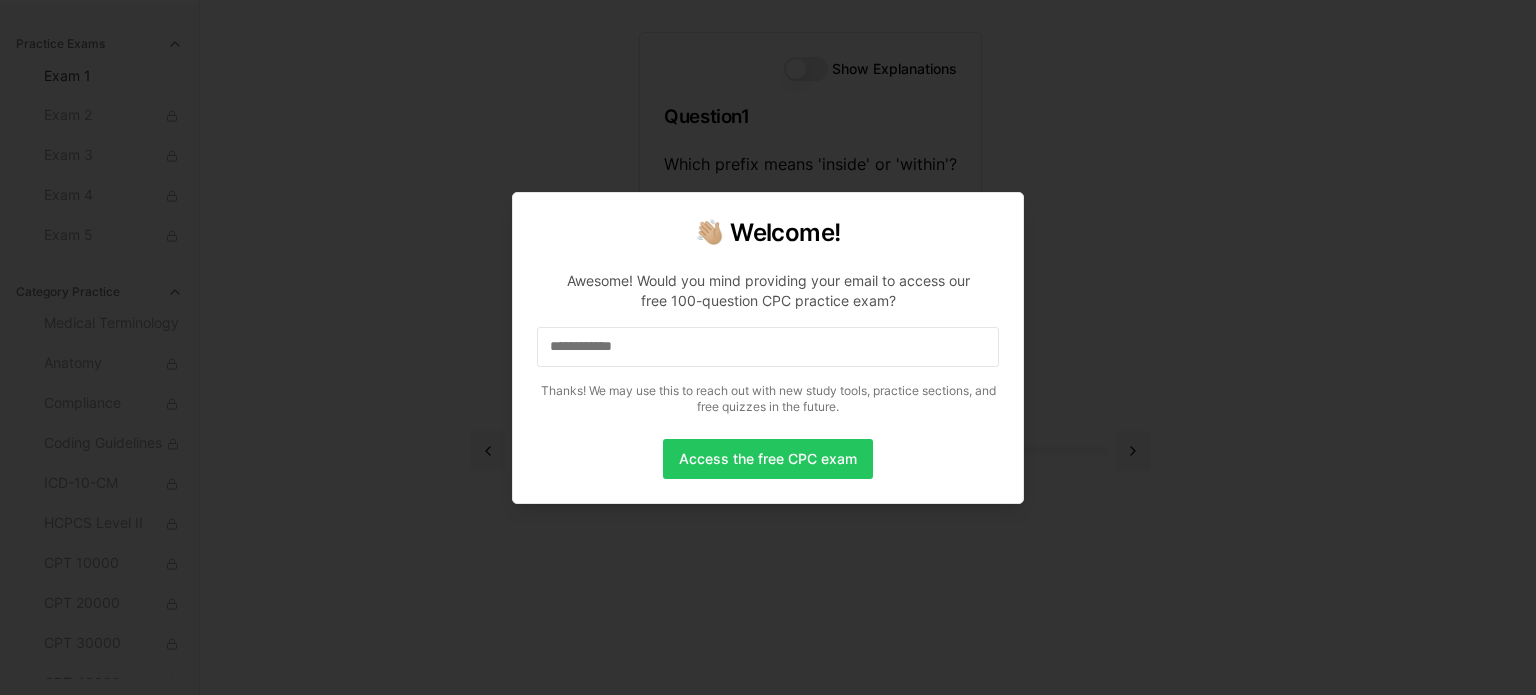 click on "**********" at bounding box center (768, 347) 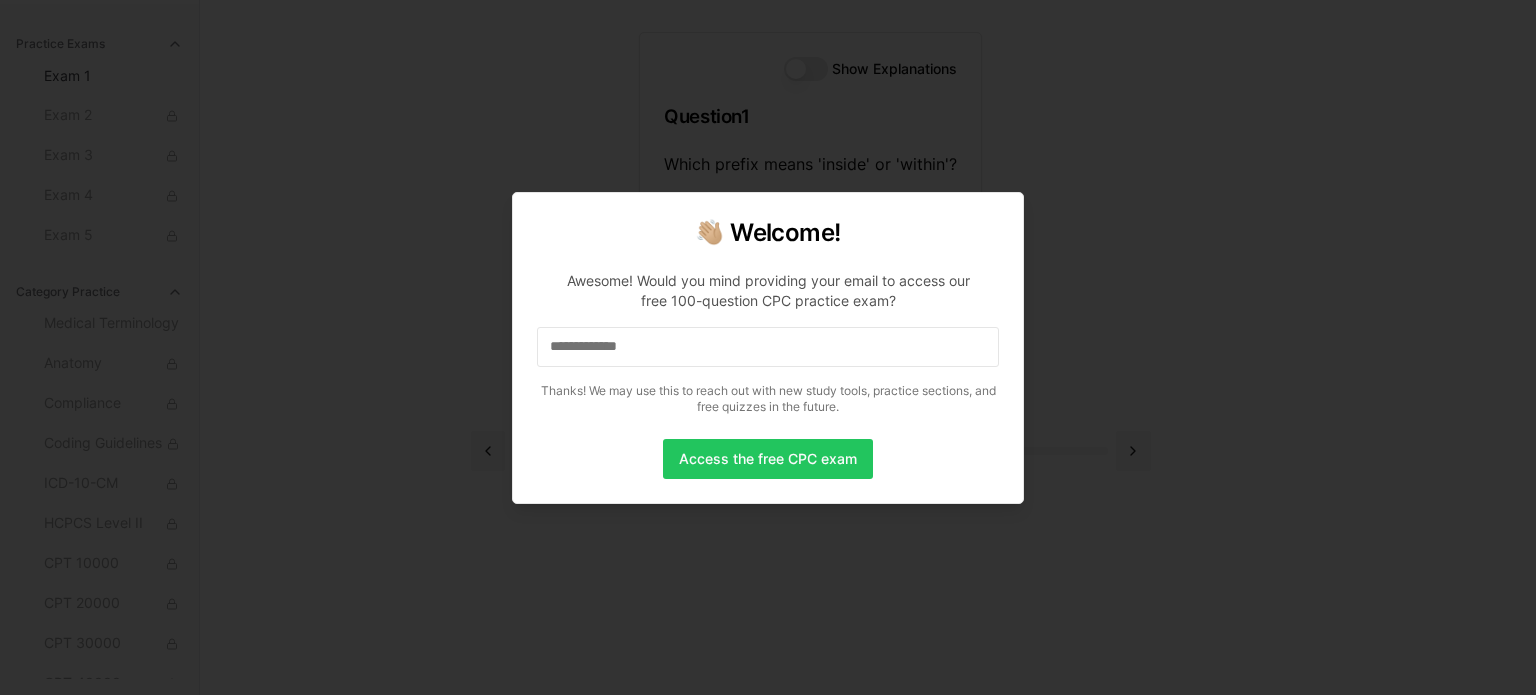 click on "**********" at bounding box center (768, 347) 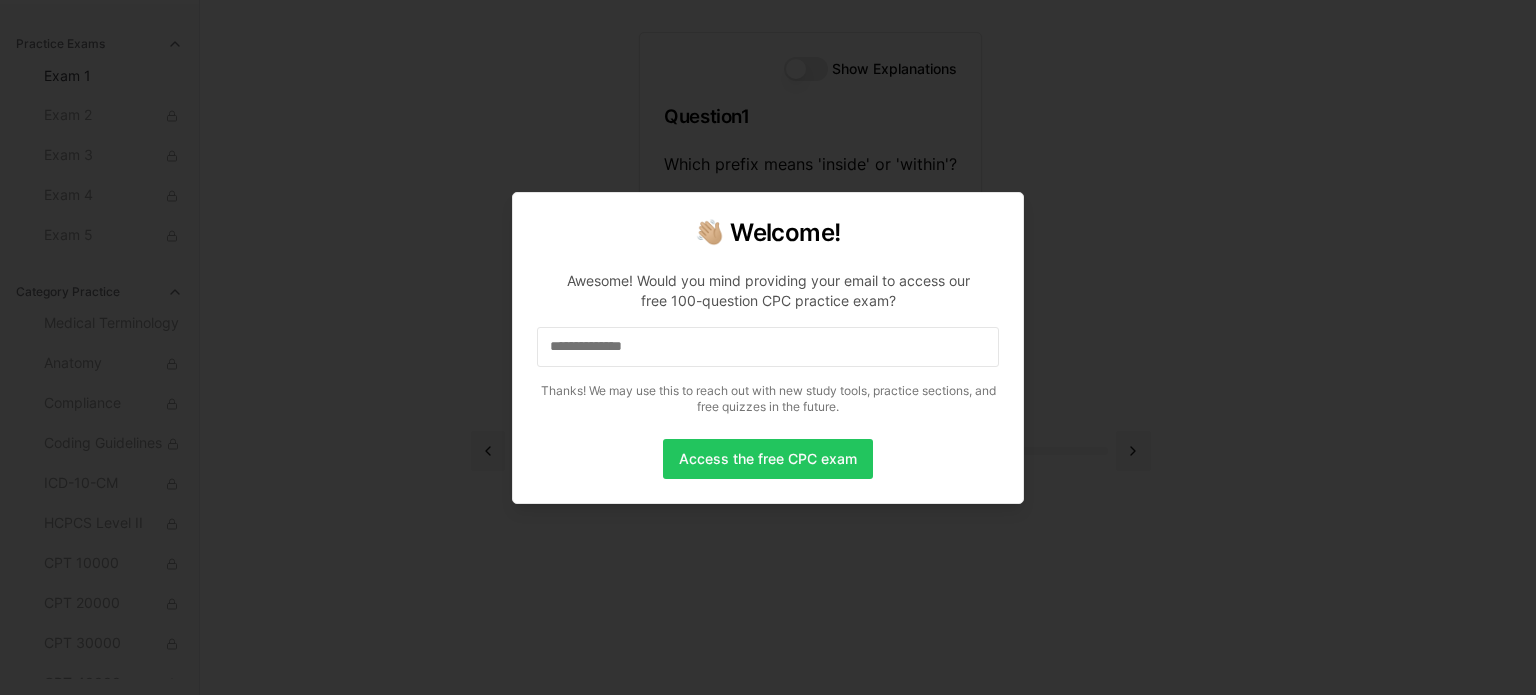 click on "**********" at bounding box center (768, 347) 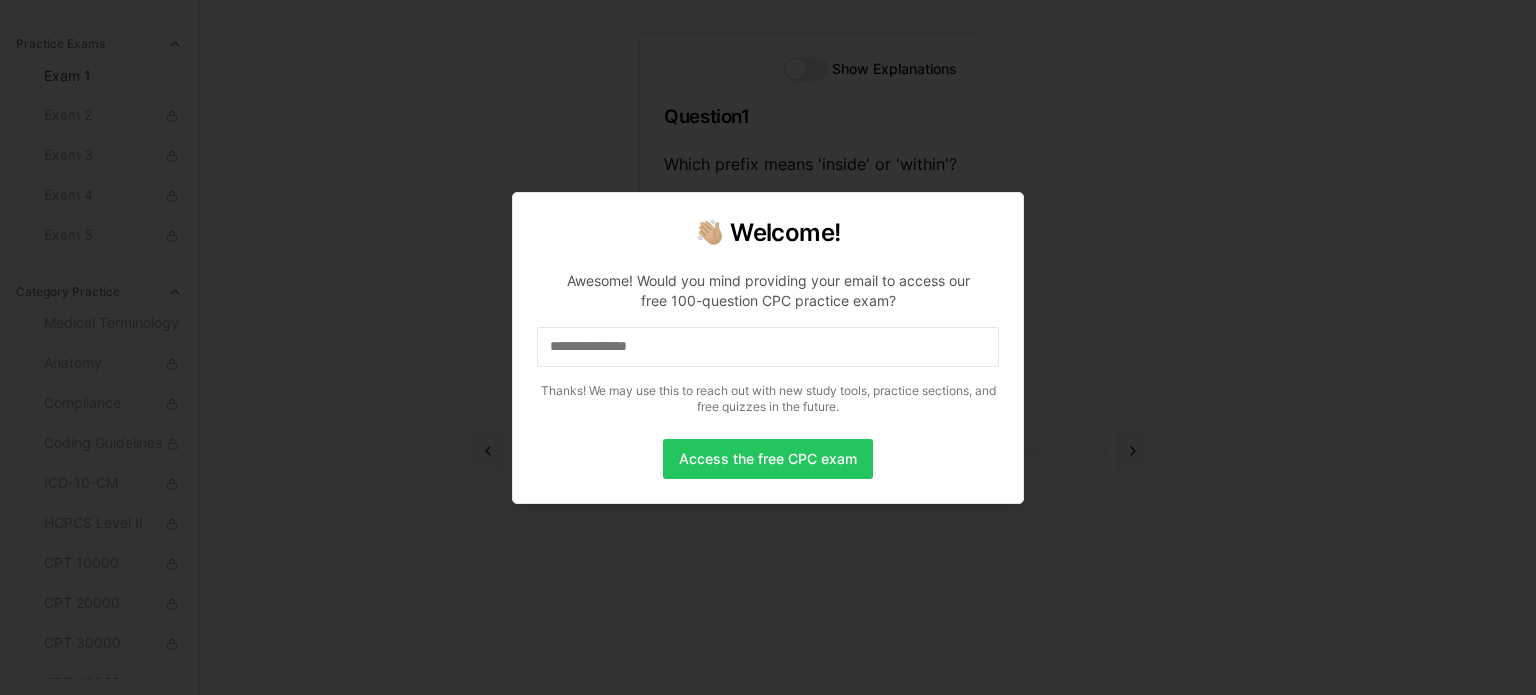 click on "**********" at bounding box center [768, 347] 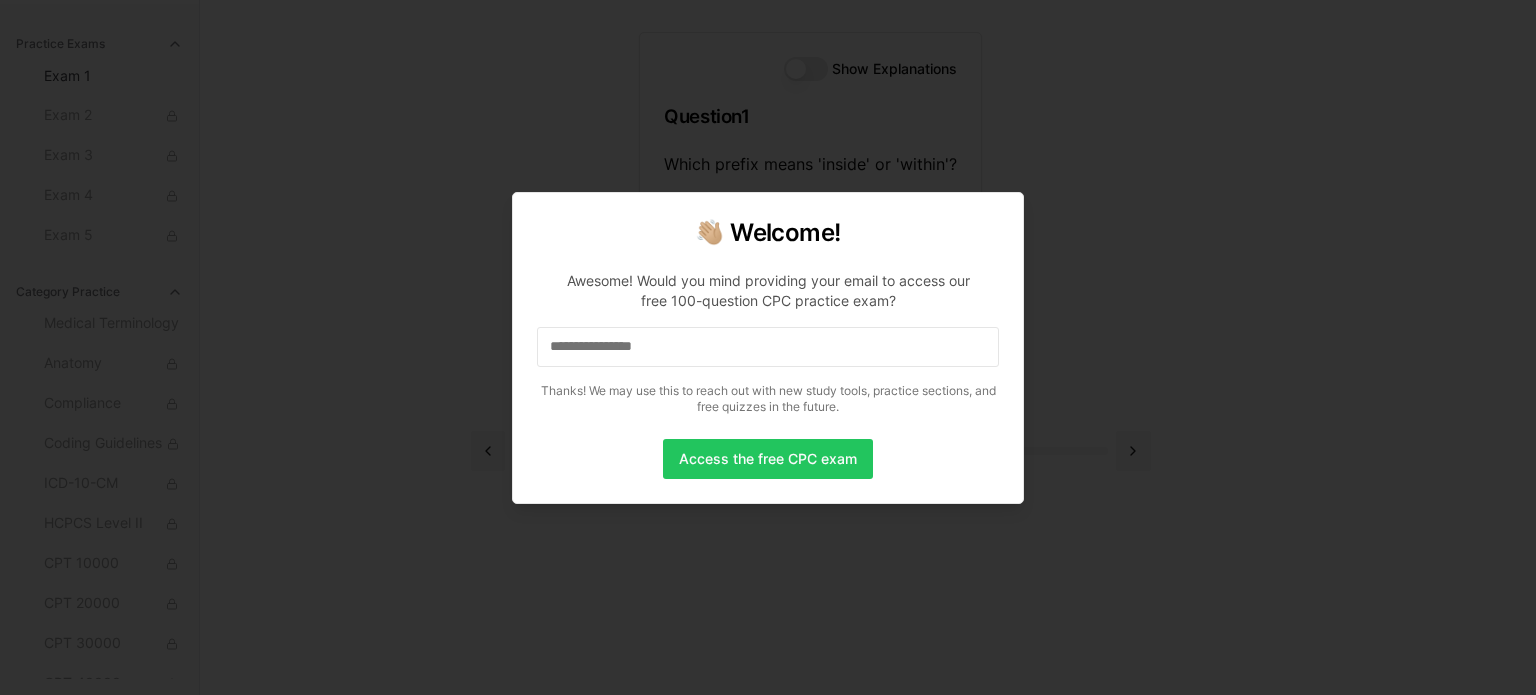 click on "**********" at bounding box center (768, 347) 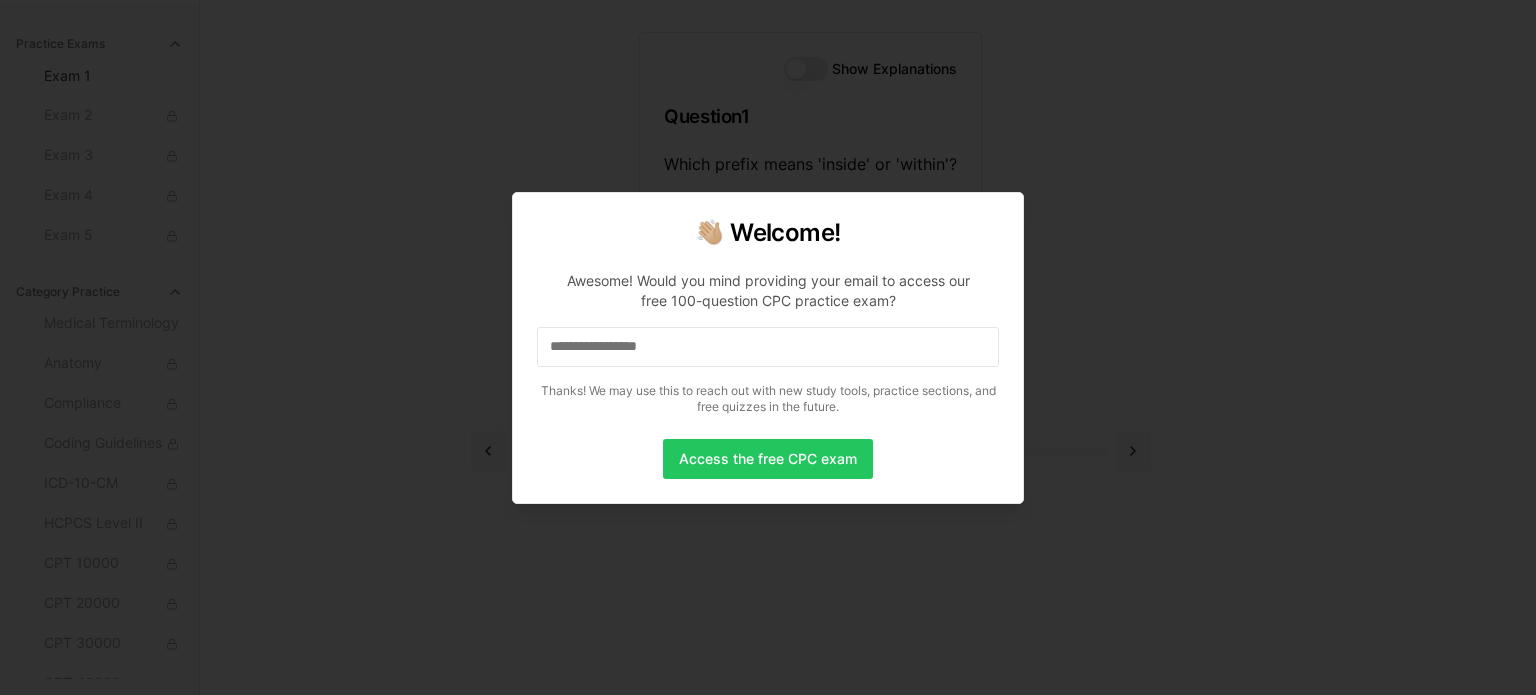 click on "**********" at bounding box center (768, 347) 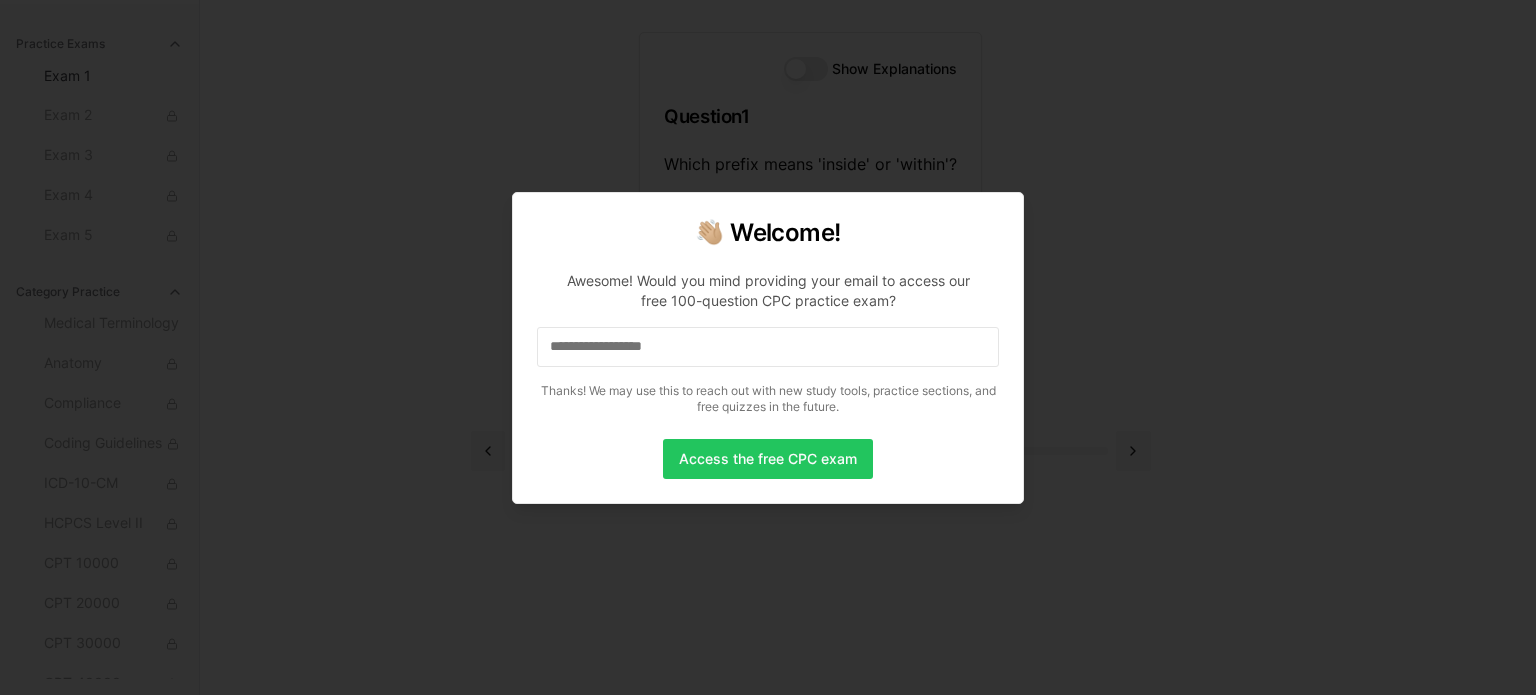 click on "**********" at bounding box center (768, 347) 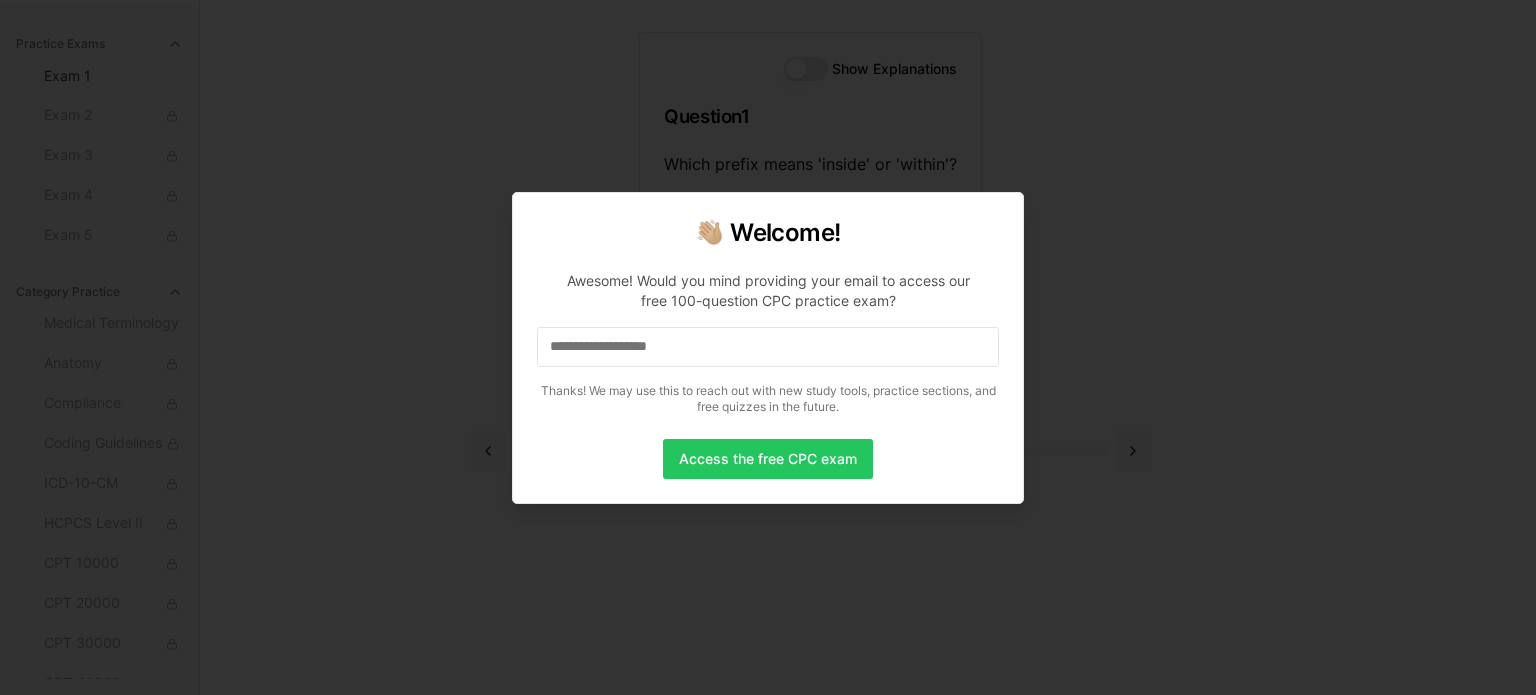 click on "**********" at bounding box center [768, 347] 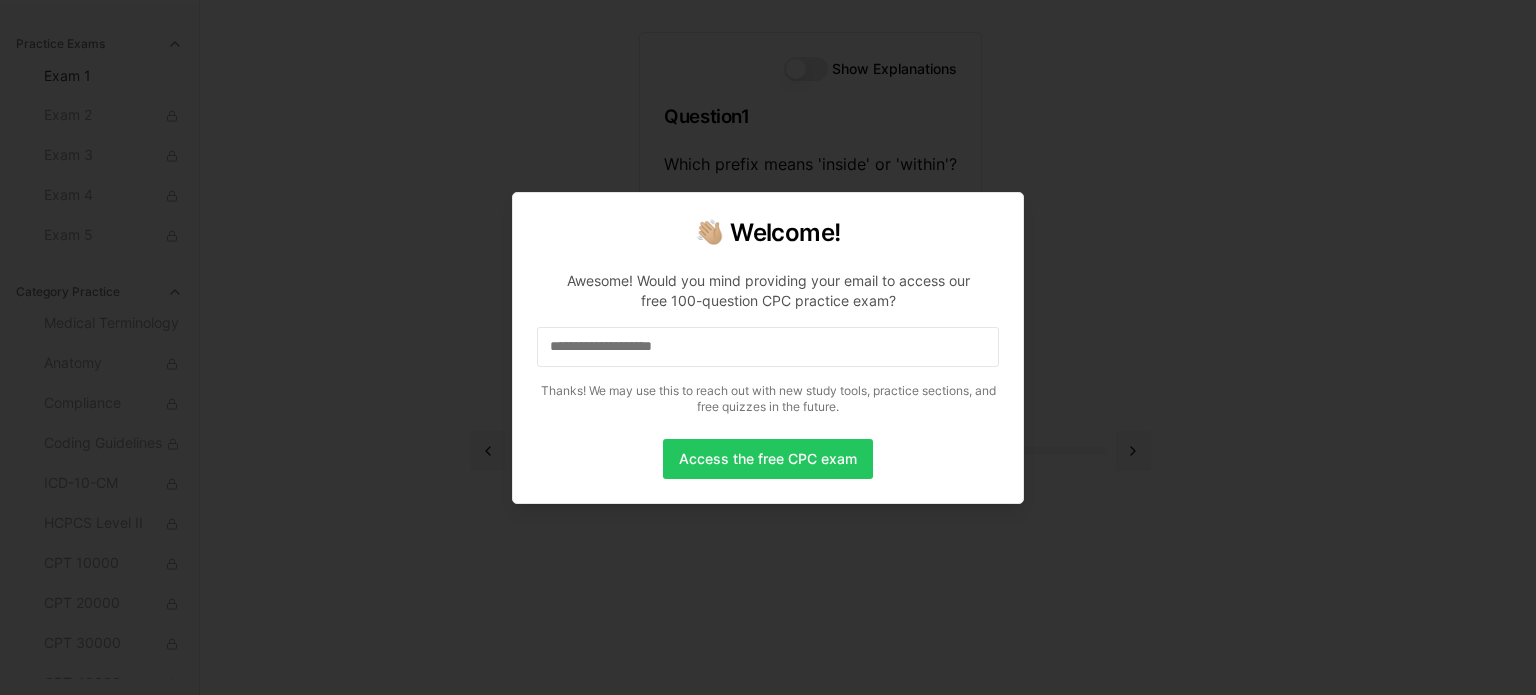 click on "**********" at bounding box center (768, 347) 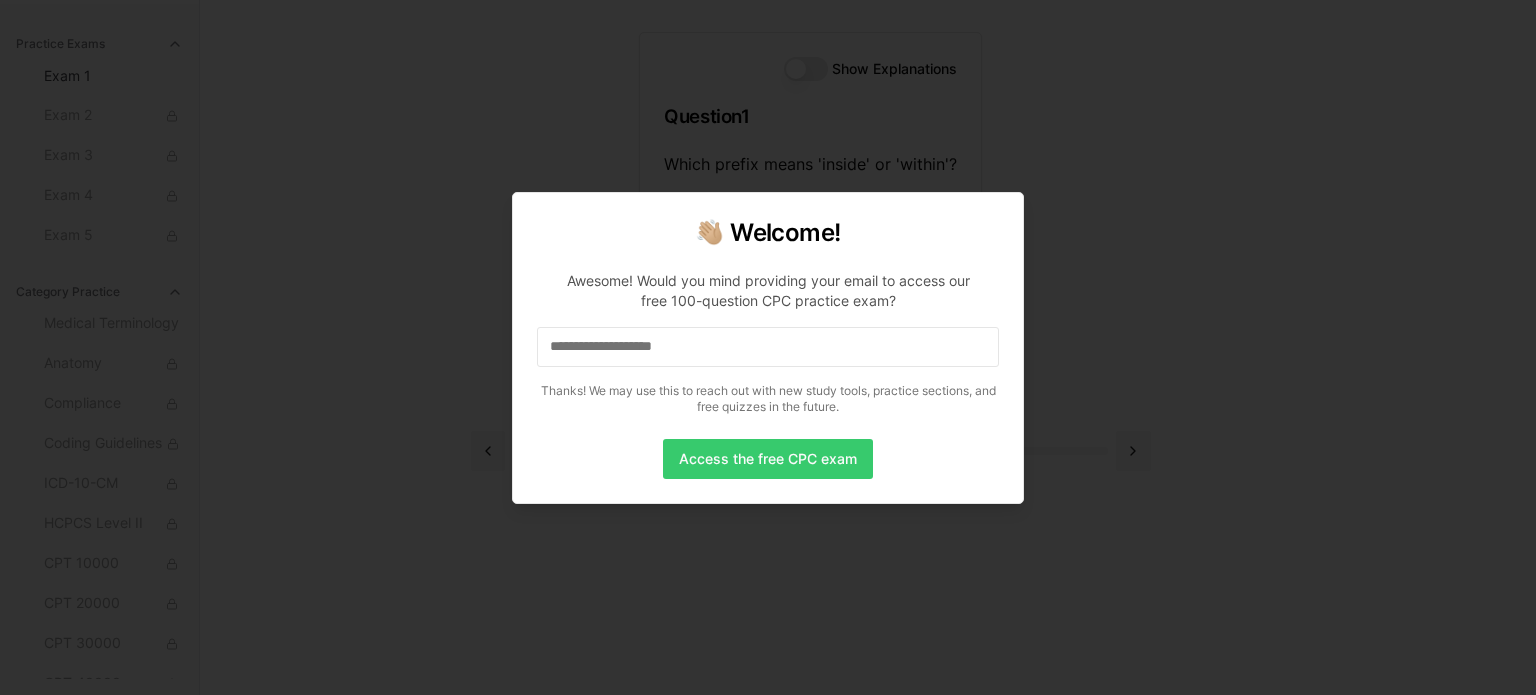 click on "Access the free CPC exam" at bounding box center (768, 459) 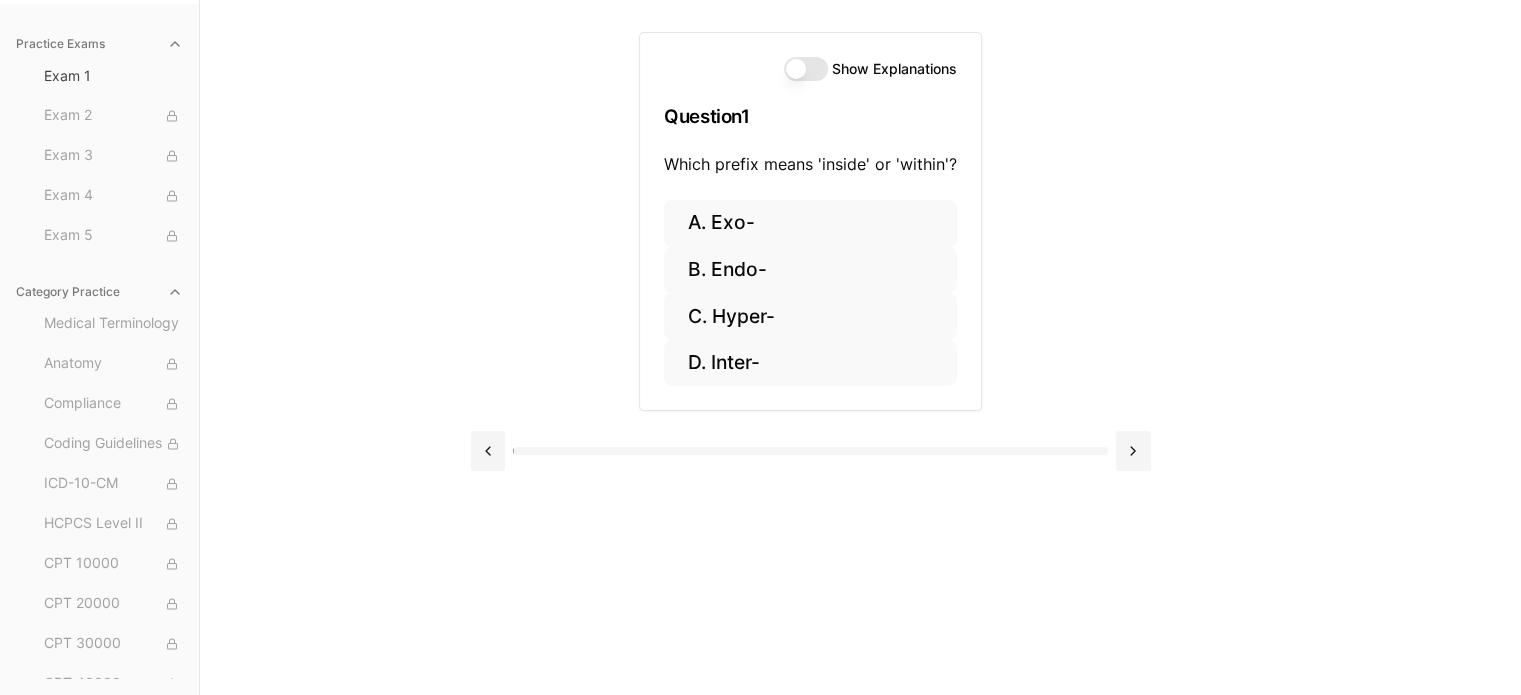 click on "Show Explanations" at bounding box center [806, 69] 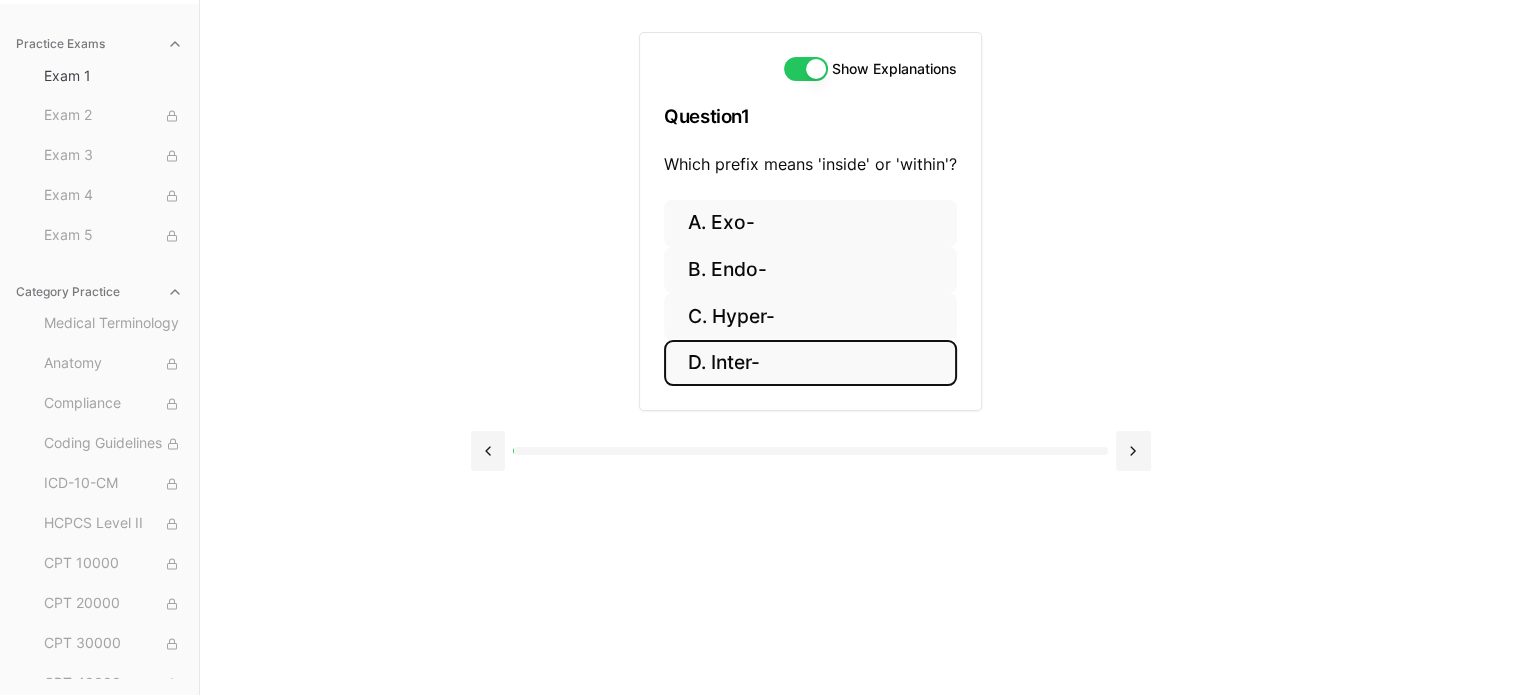 click on "D. Inter-" at bounding box center (810, 363) 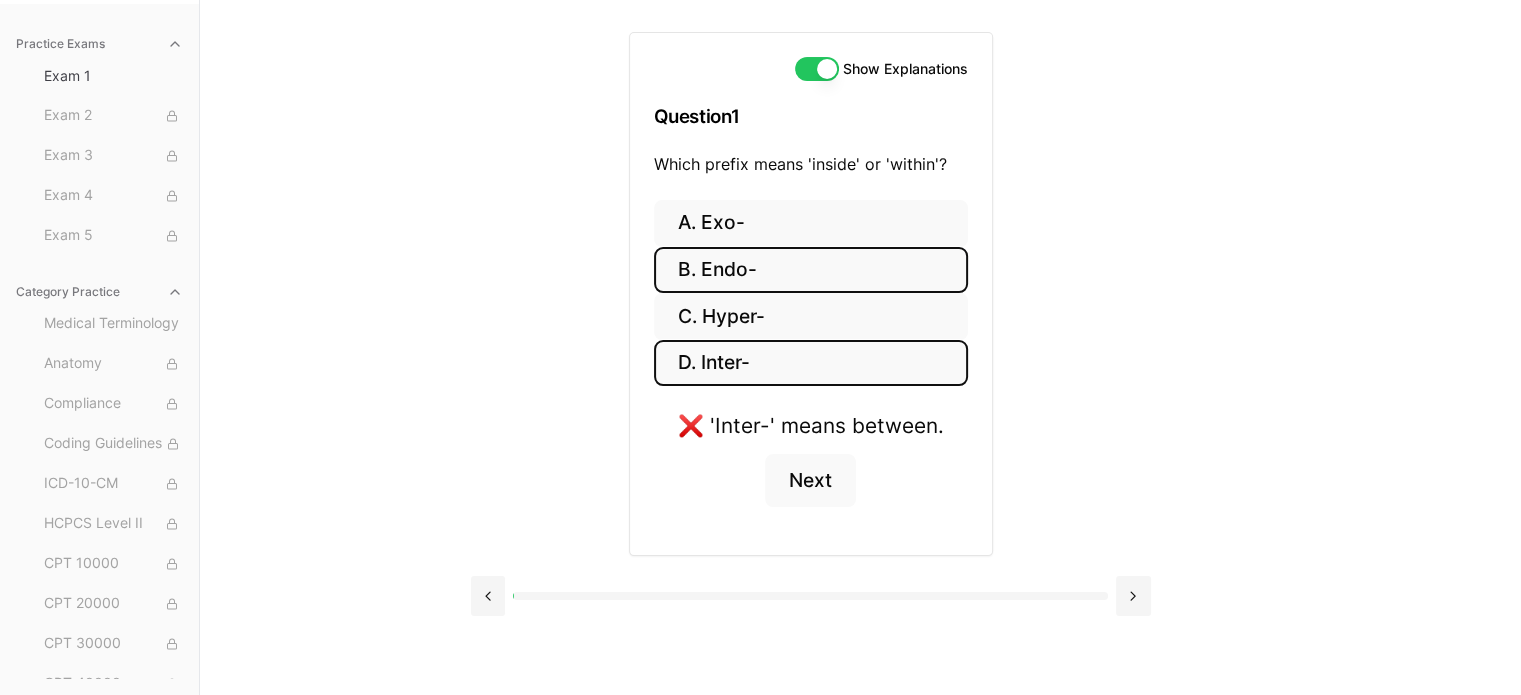 click on "B. Endo-" at bounding box center (811, 270) 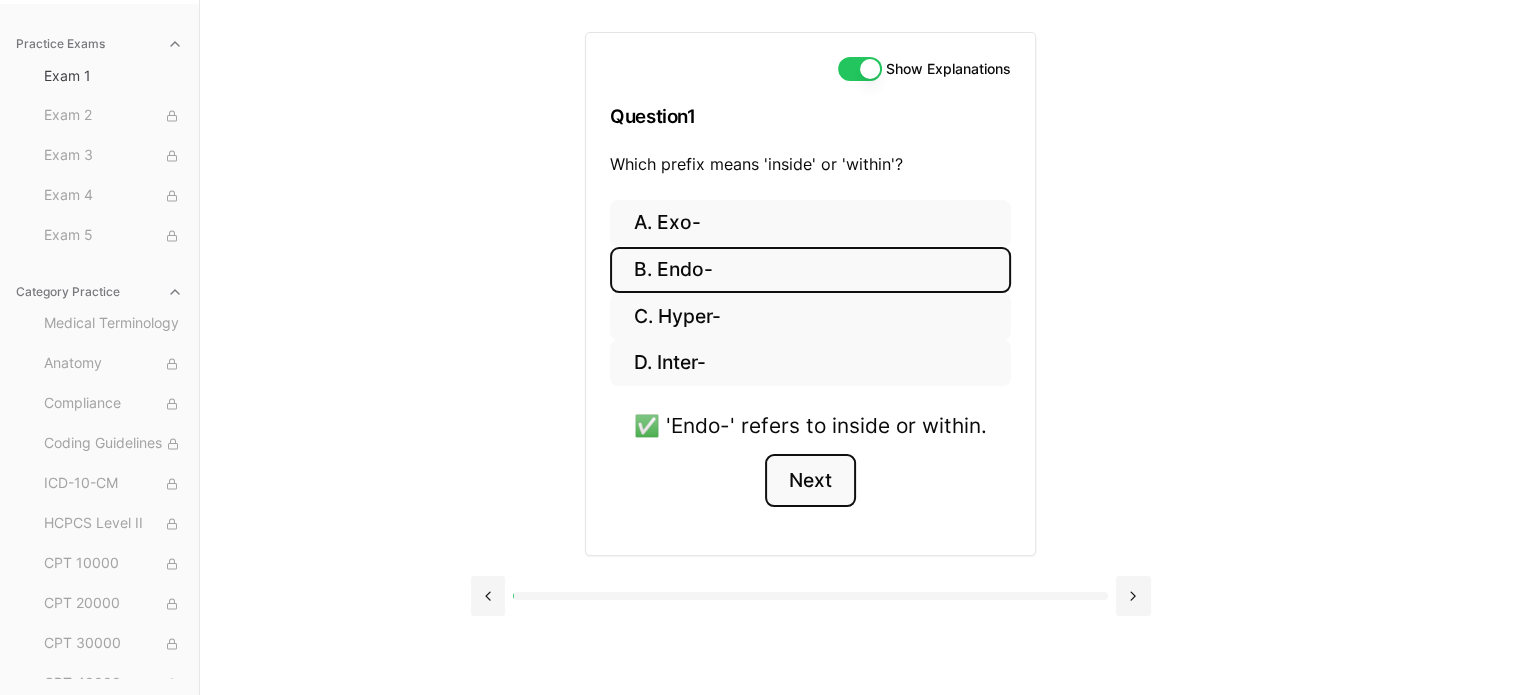 click on "Next" at bounding box center (810, 481) 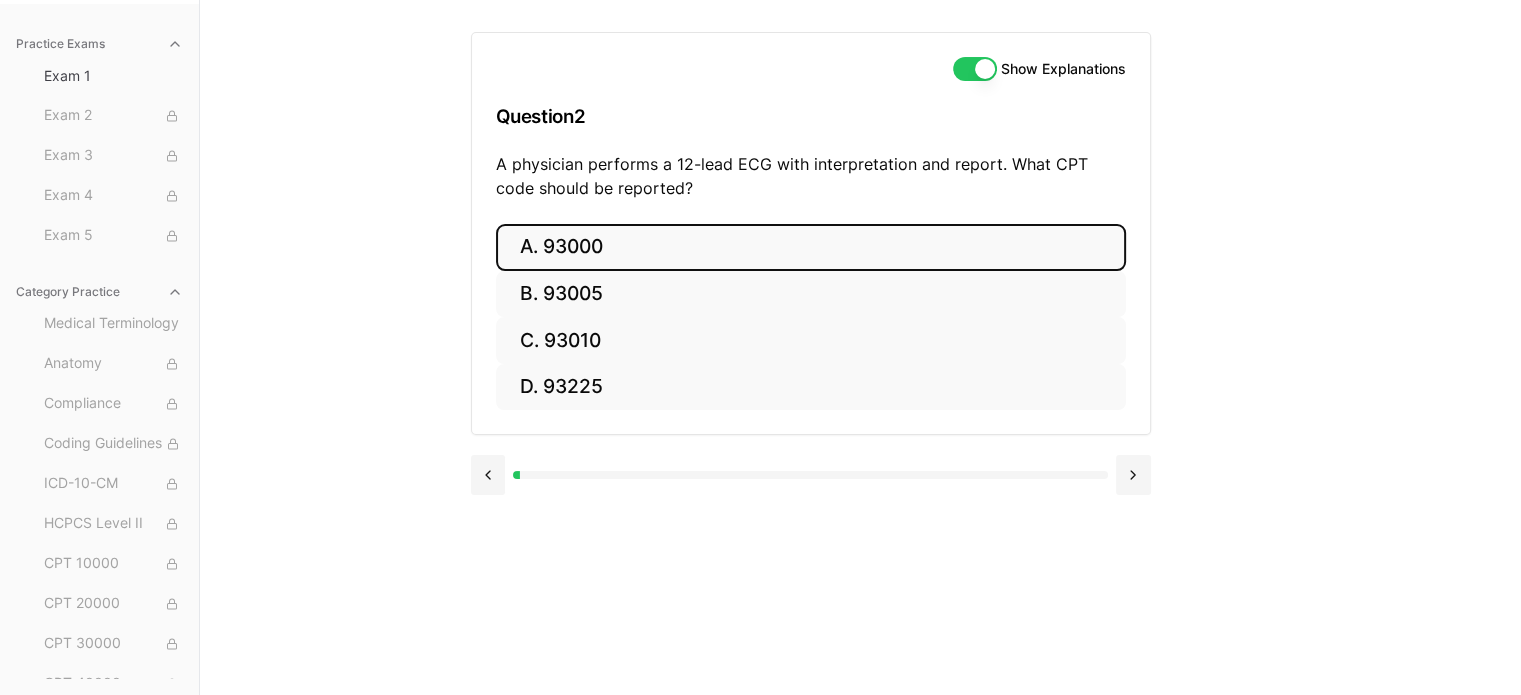 click on "A. 93000" at bounding box center [811, 247] 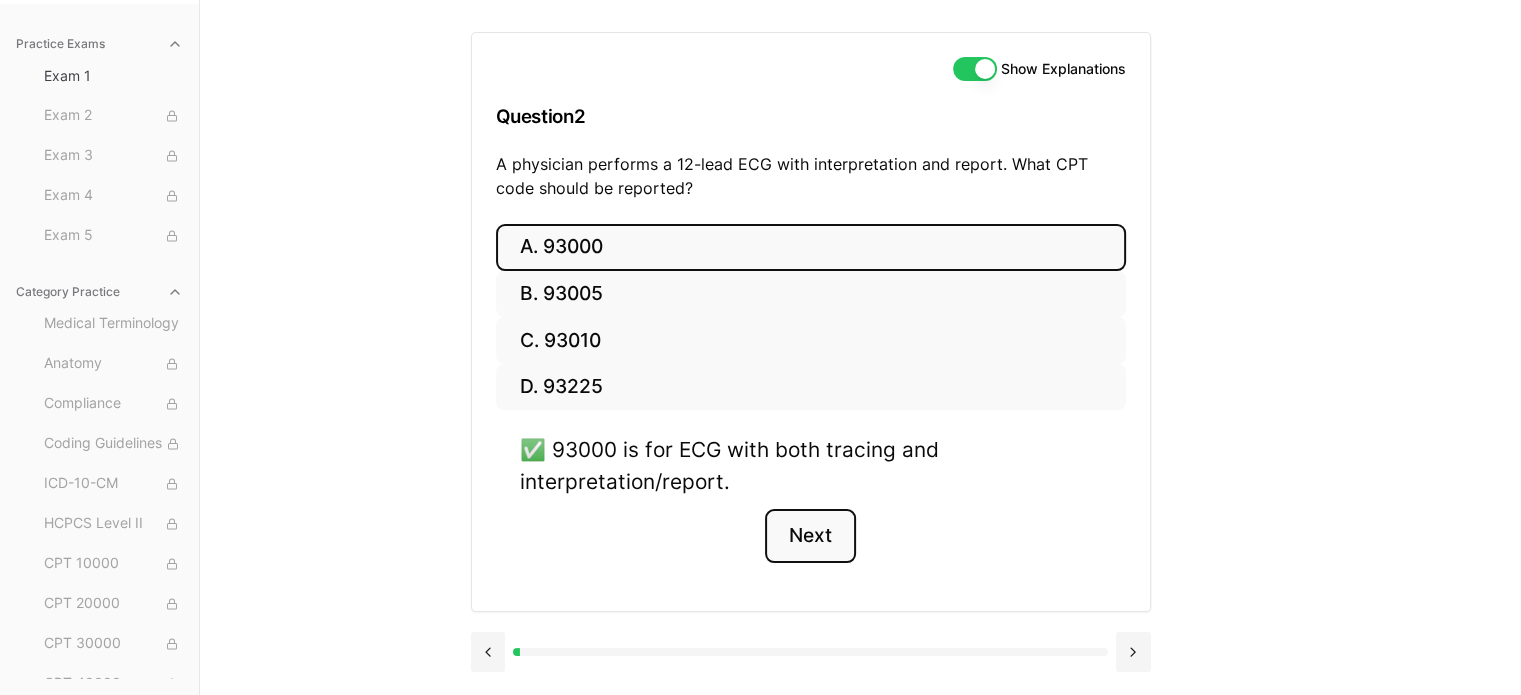 click on "Next" at bounding box center [810, 536] 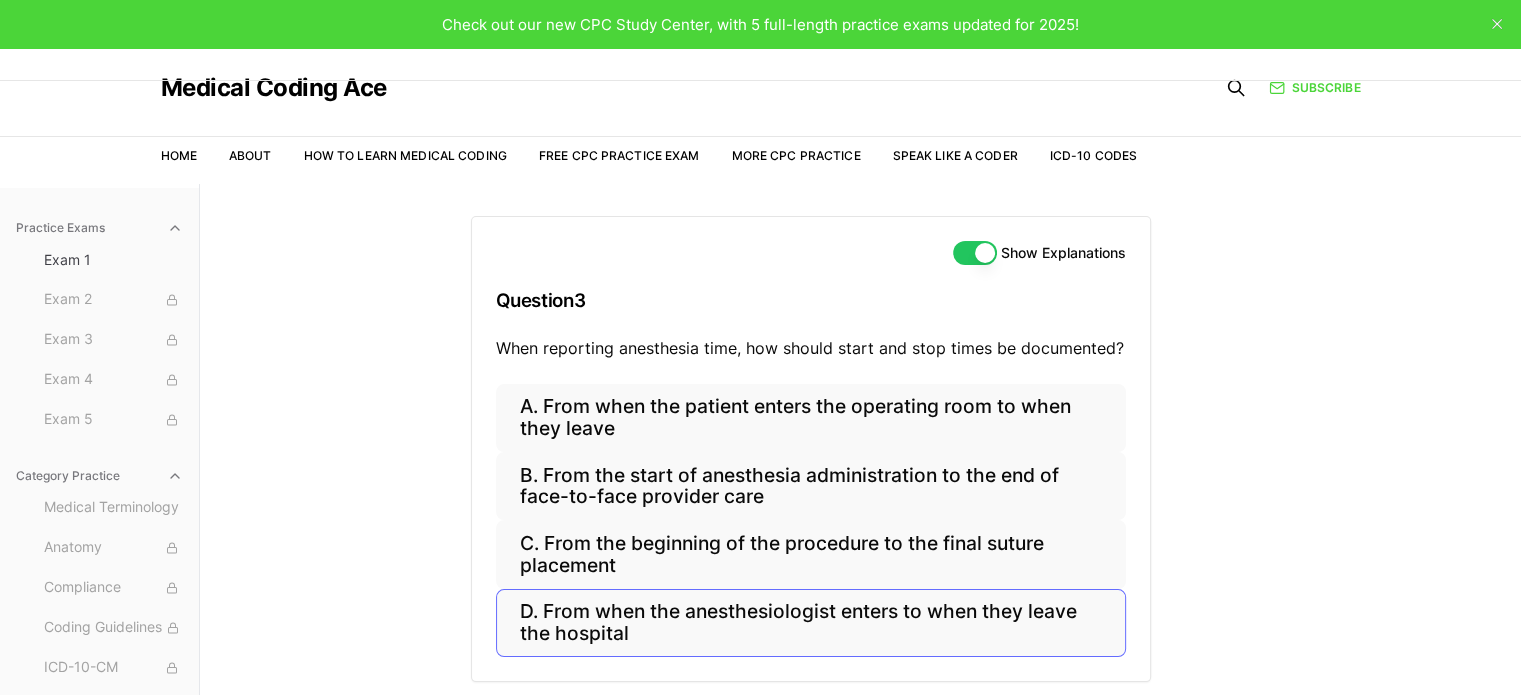 scroll, scrollTop: 184, scrollLeft: 0, axis: vertical 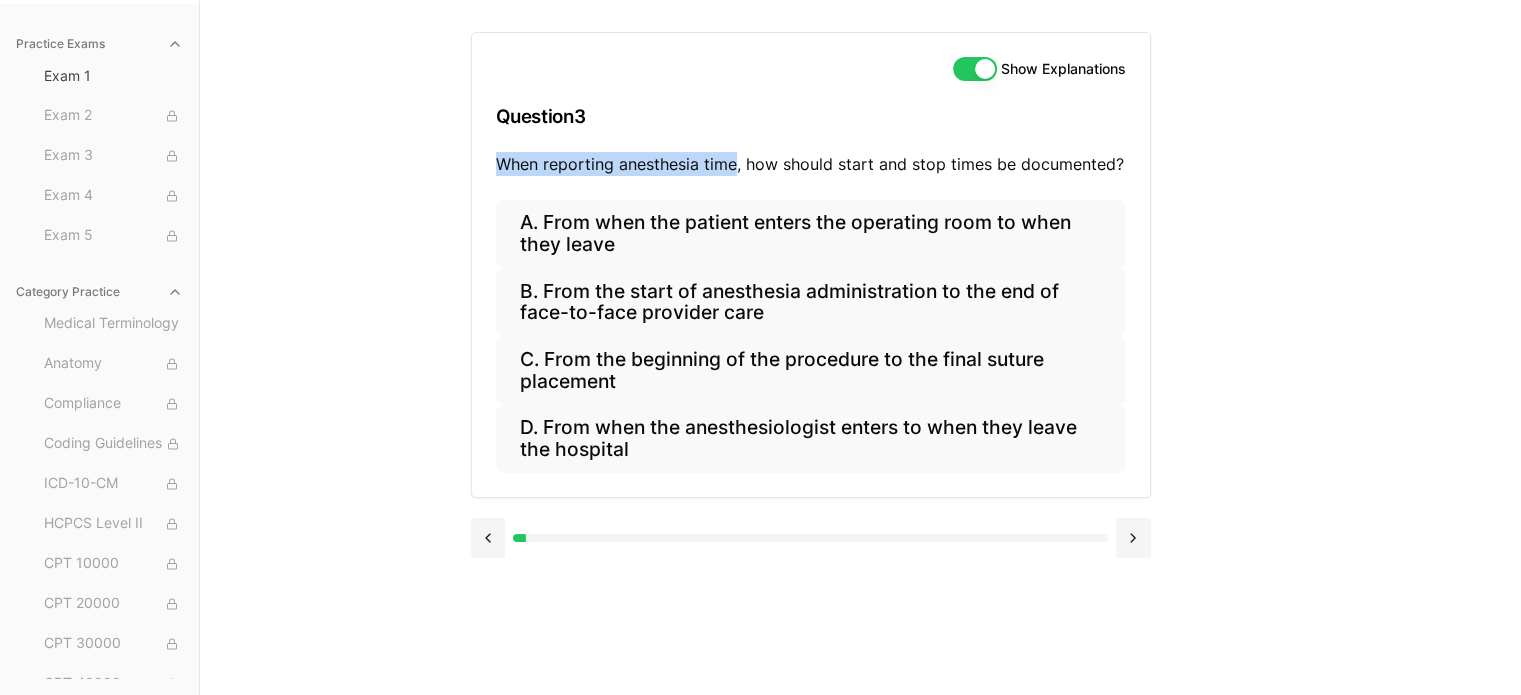 drag, startPoint x: 736, startPoint y: 164, endPoint x: 475, endPoint y: 158, distance: 261.06897 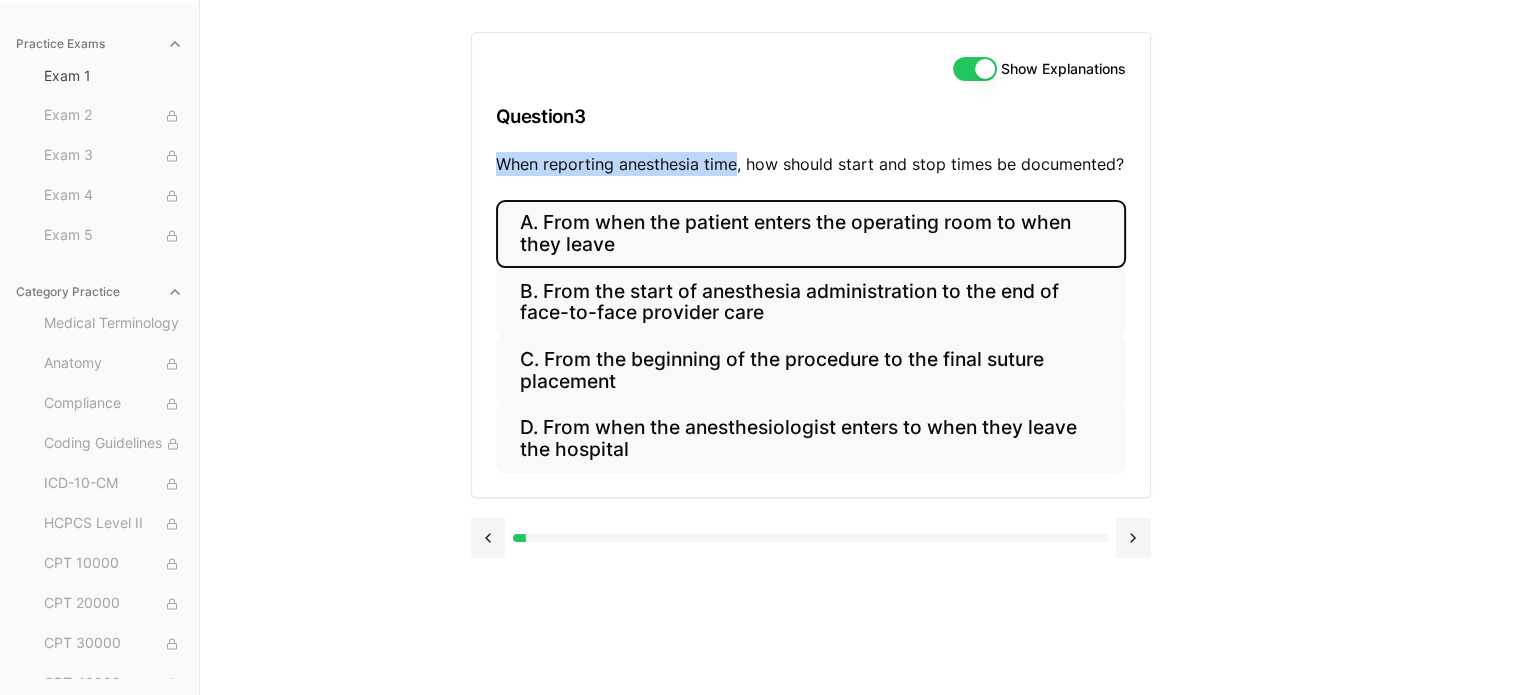 click on "A. From when the patient enters the operating room to when they leave" at bounding box center (811, 234) 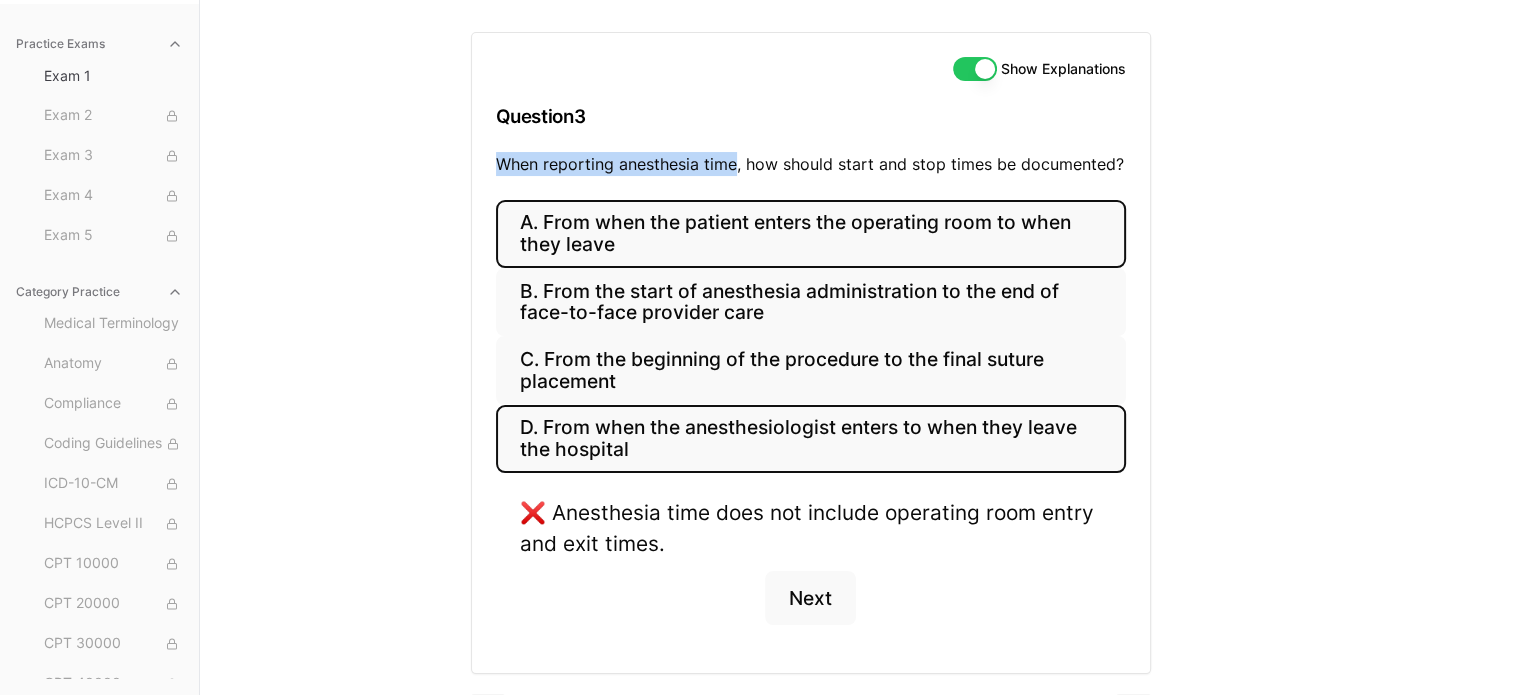 click on "D. From when the anesthesiologist enters to when they leave the hospital" at bounding box center [811, 439] 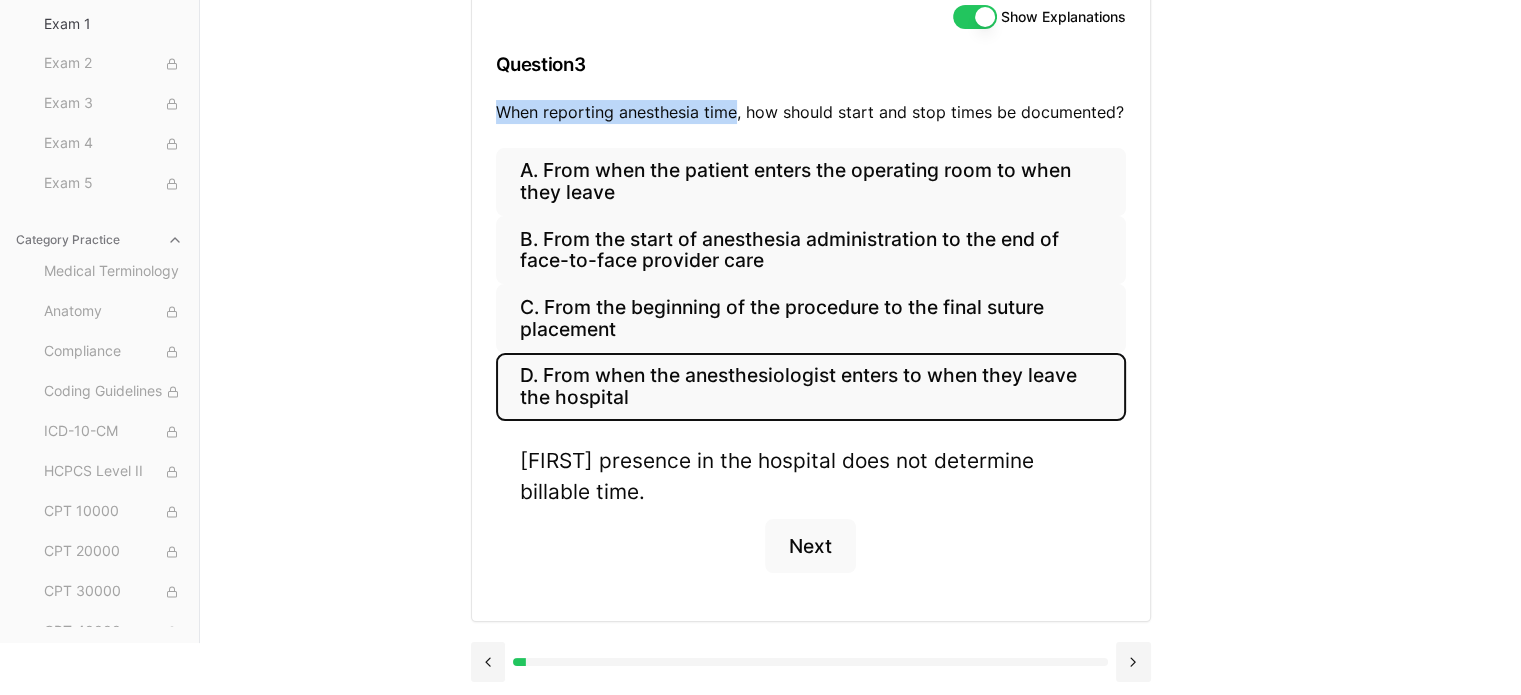 scroll, scrollTop: 236, scrollLeft: 0, axis: vertical 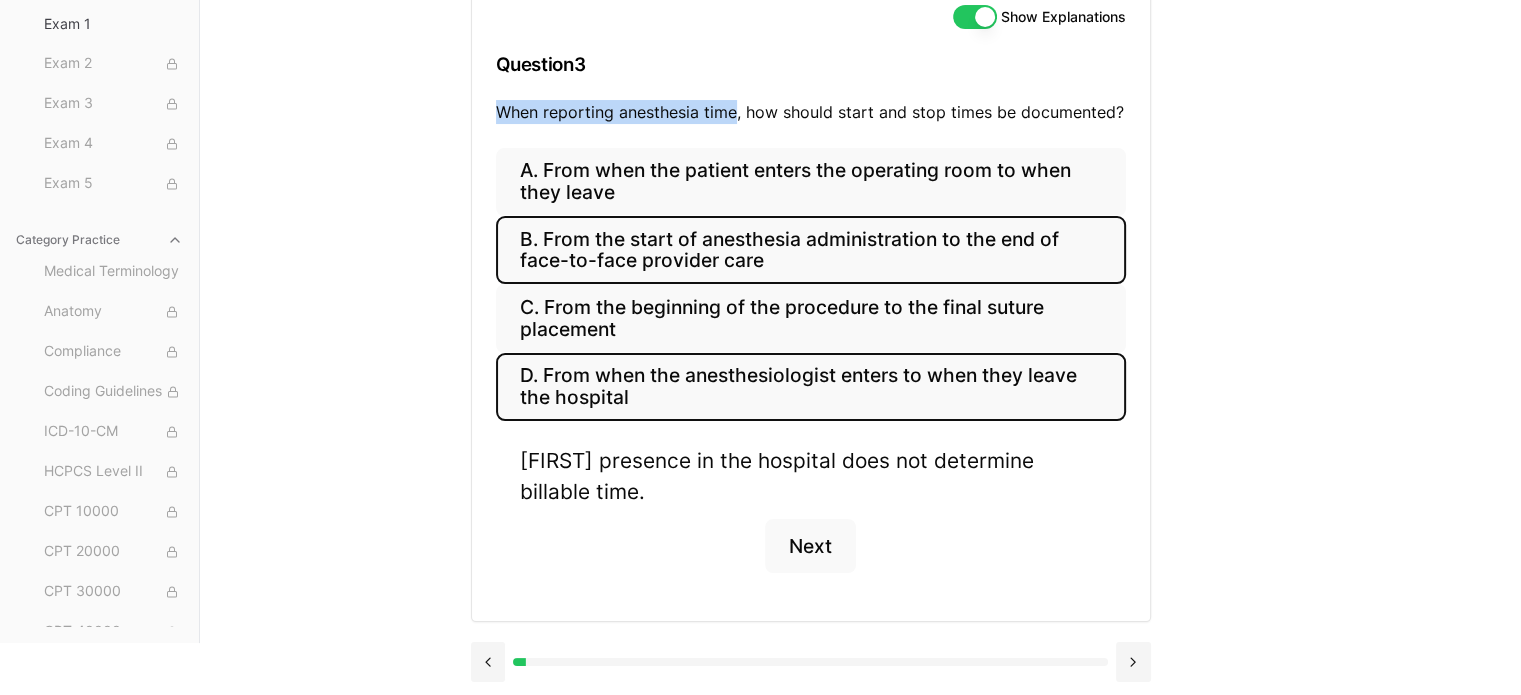 click on "B. From the start of anesthesia administration to the end of face-to-face provider care" at bounding box center [811, 250] 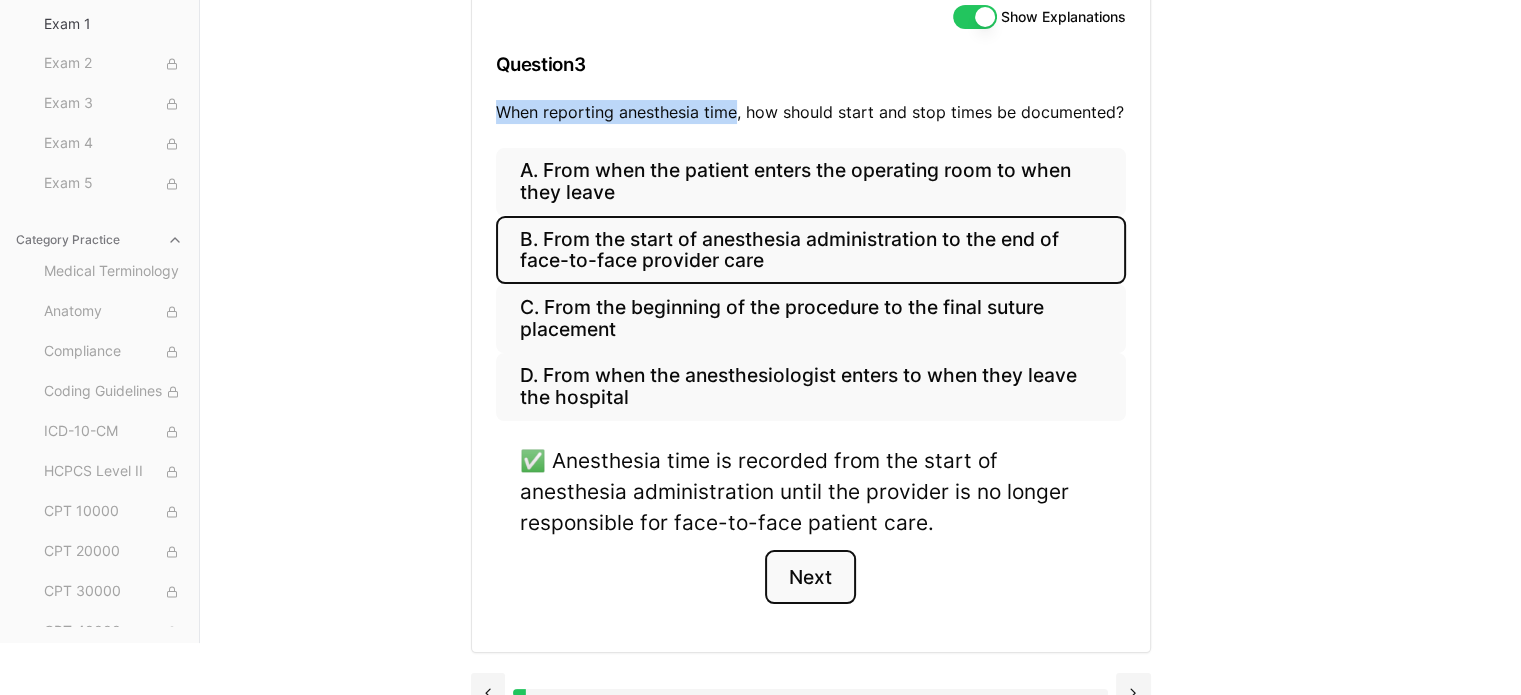 click on "Next" at bounding box center (810, 577) 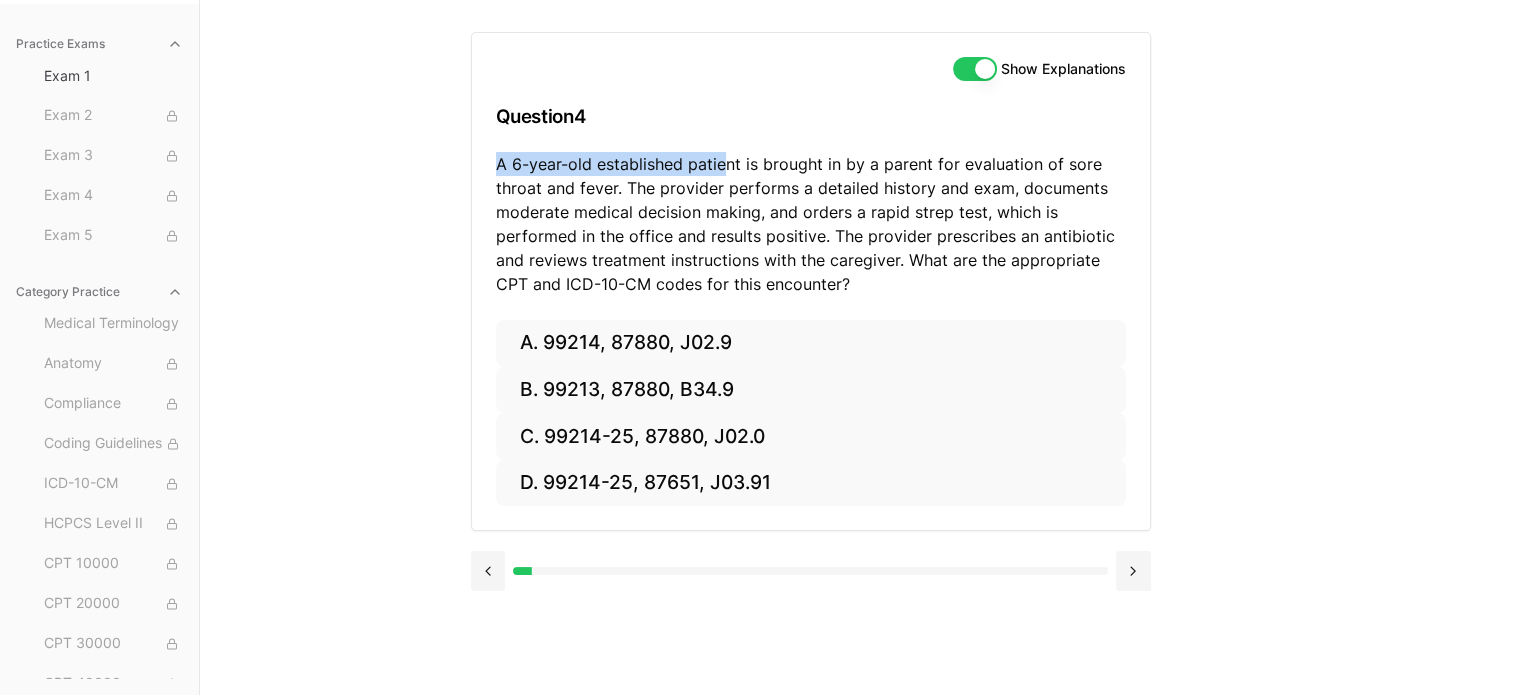 scroll, scrollTop: 184, scrollLeft: 0, axis: vertical 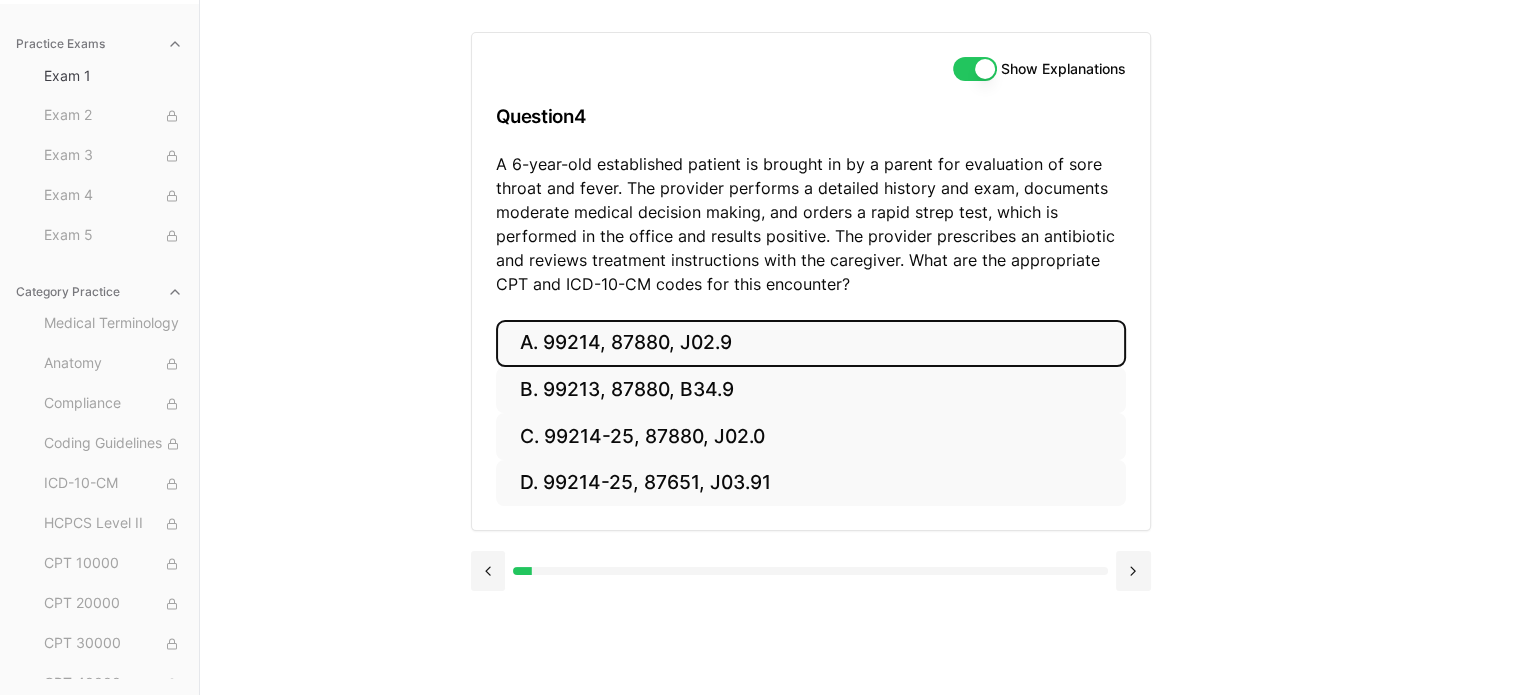 click on "A. 99214, 87880, J02.9" at bounding box center (811, 343) 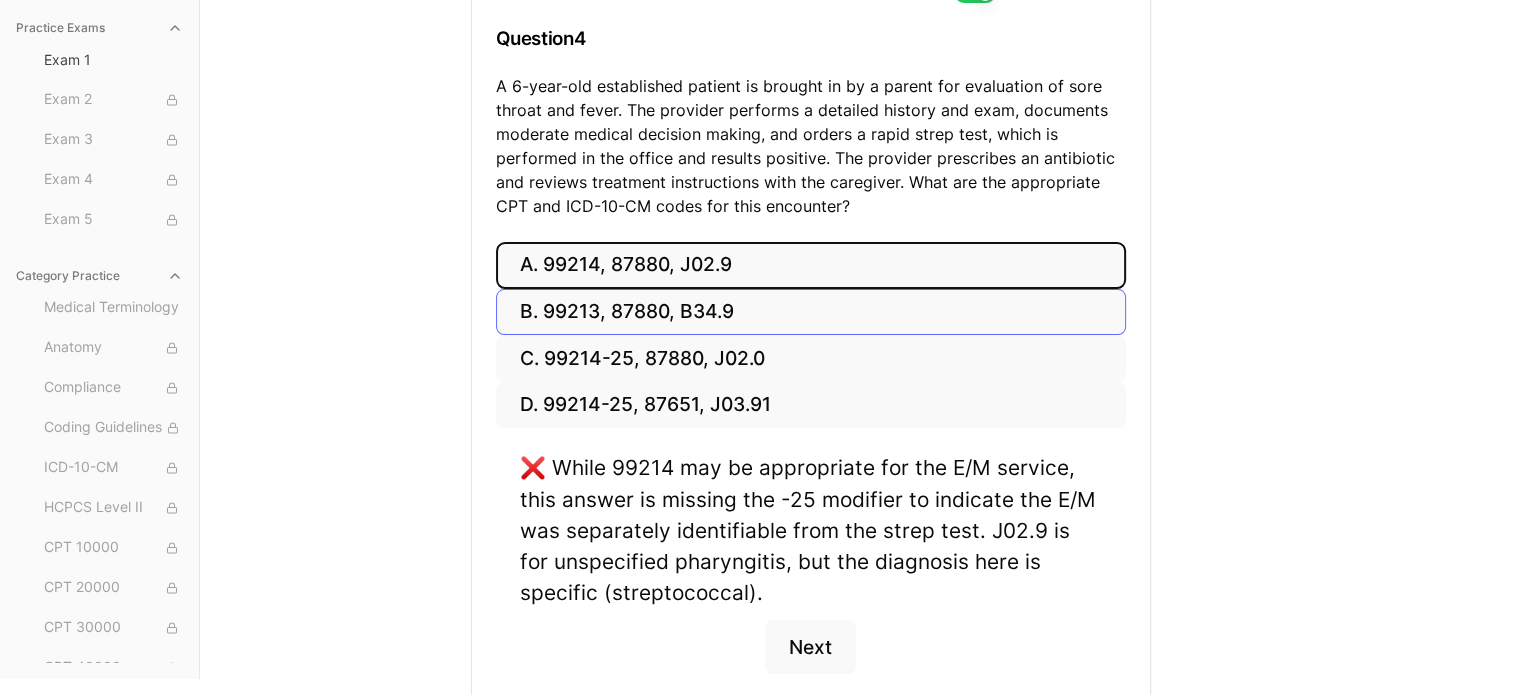 scroll, scrollTop: 284, scrollLeft: 0, axis: vertical 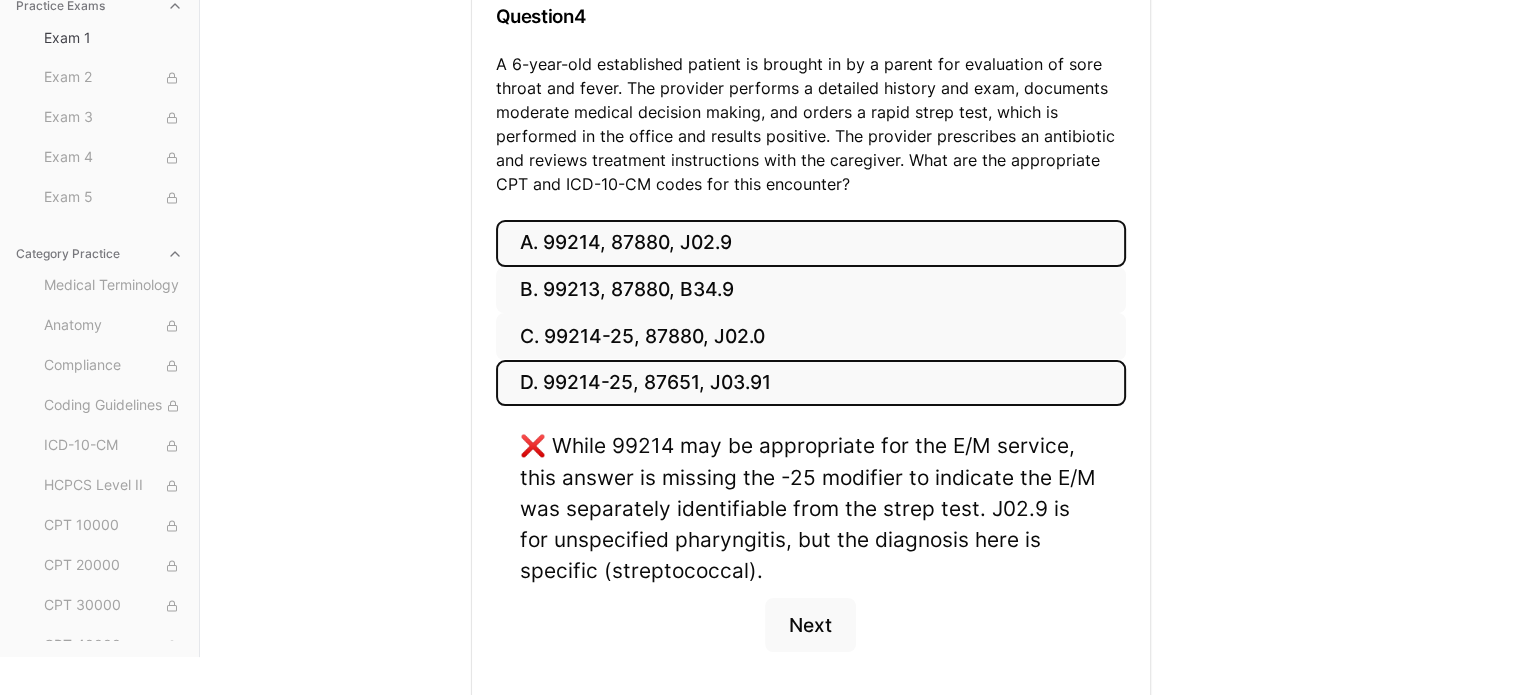 click on "D. 99214-25, 87651, J03.91" at bounding box center (811, 383) 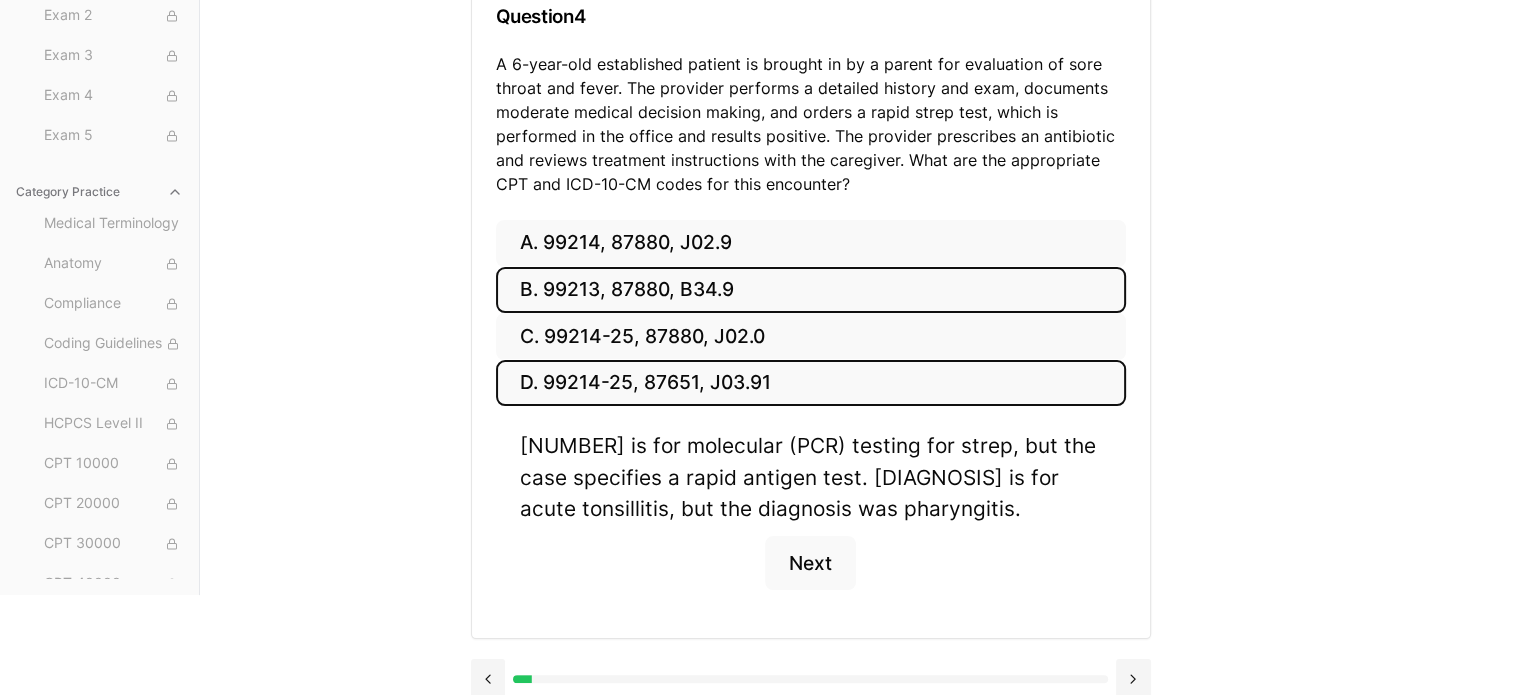 click on "B. 99213, 87880, B34.9" at bounding box center (811, 290) 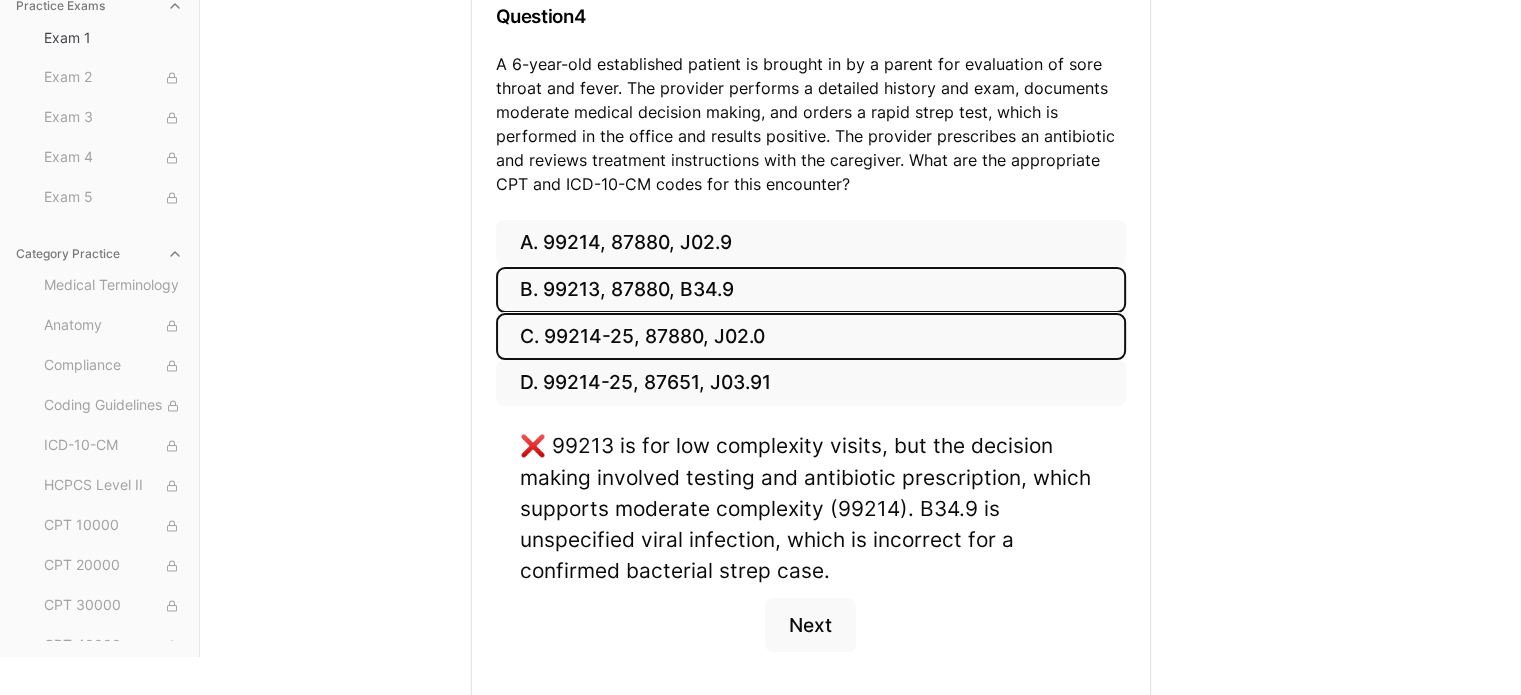 click on "C. 99214-25, 87880, J02.0" at bounding box center [811, 336] 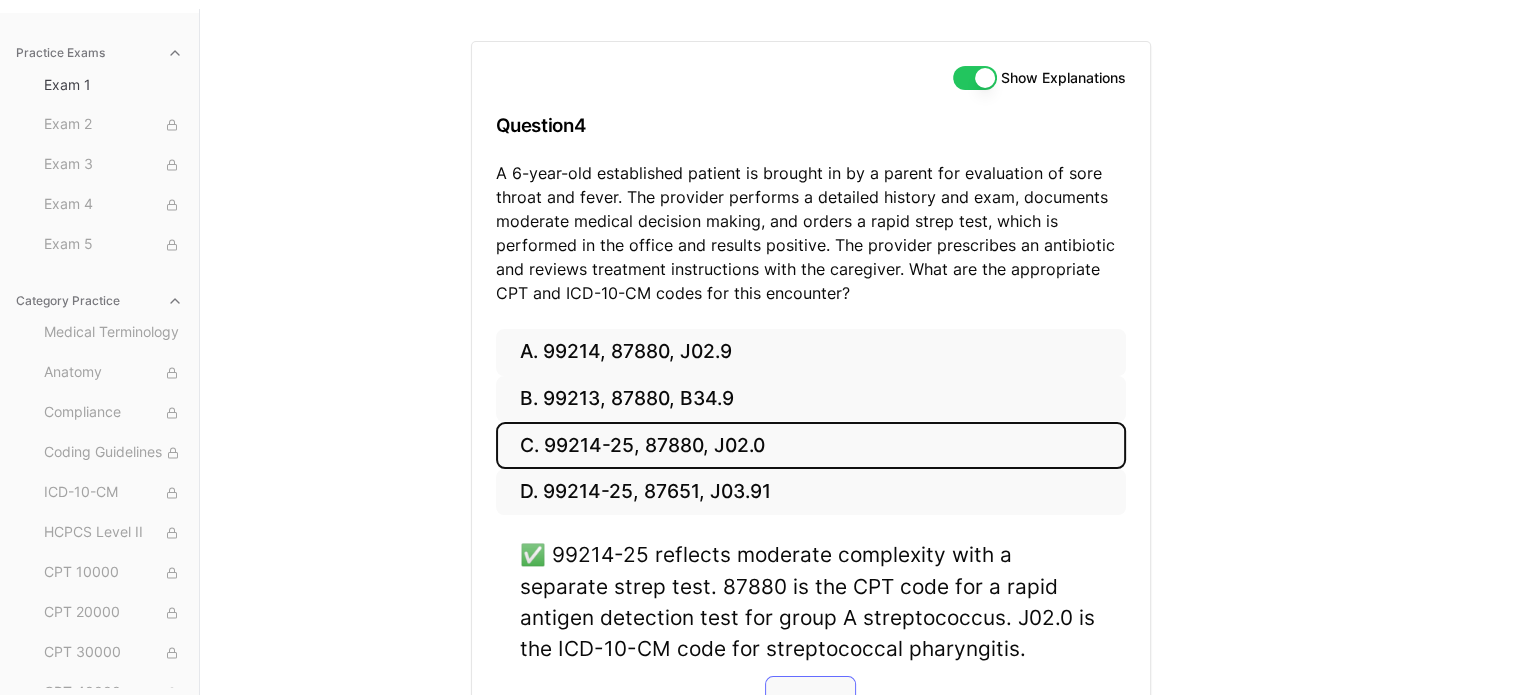 scroll, scrollTop: 0, scrollLeft: 0, axis: both 